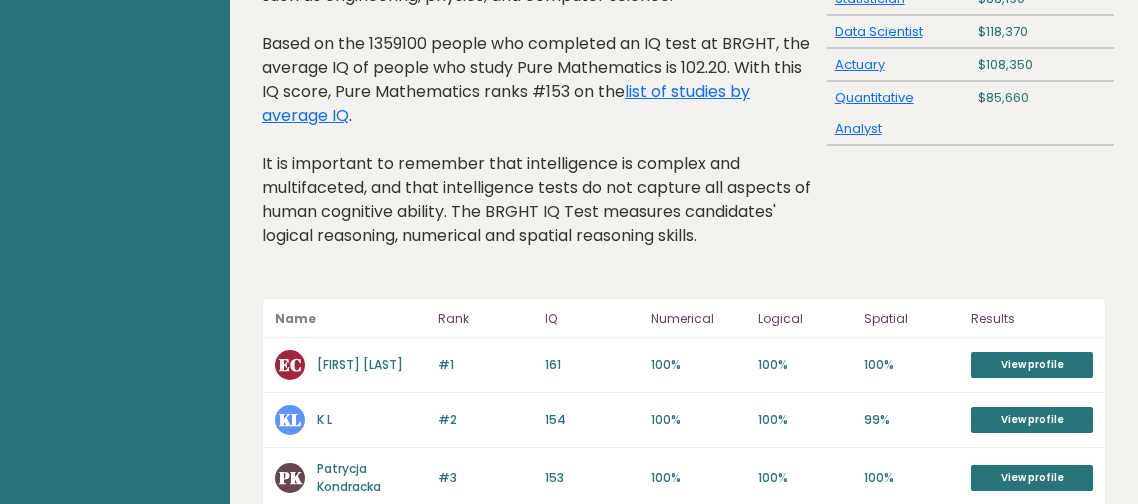 scroll, scrollTop: 0, scrollLeft: 0, axis: both 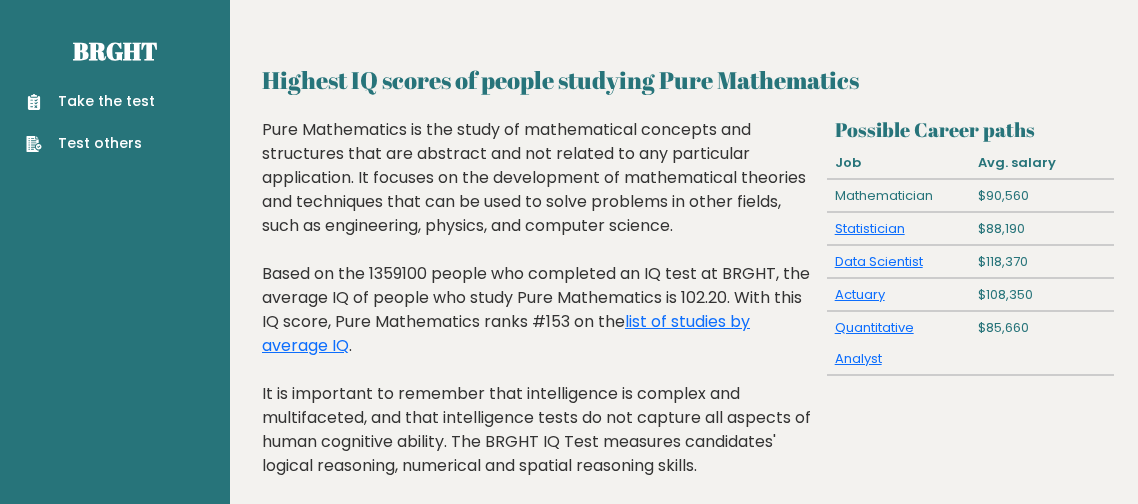 click 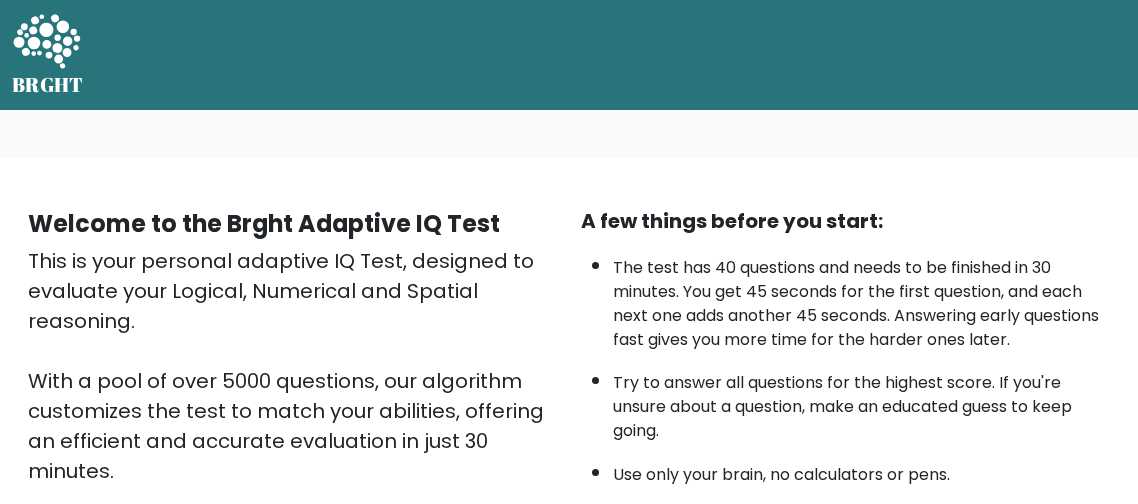 scroll, scrollTop: 0, scrollLeft: 0, axis: both 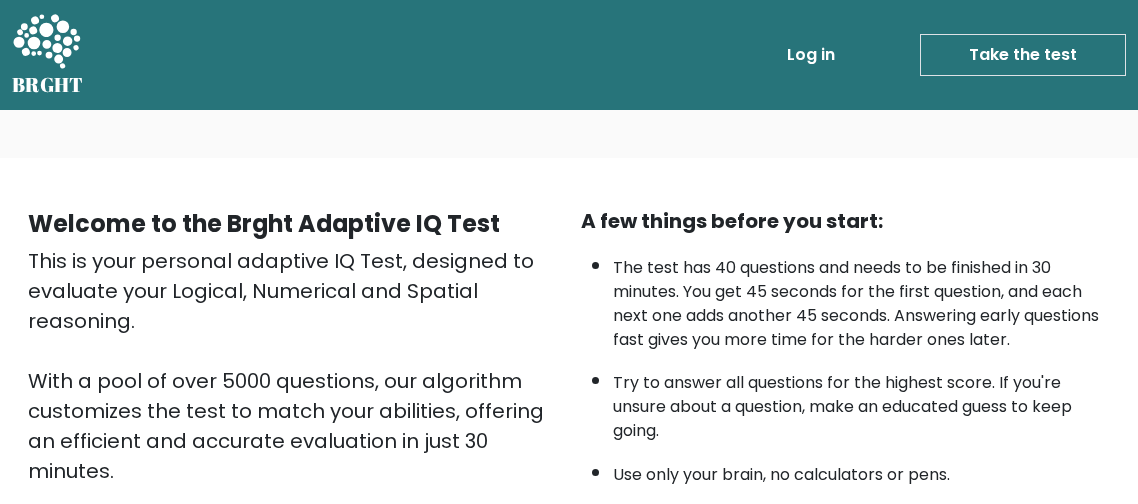 click on "Take the test" at bounding box center (1023, 55) 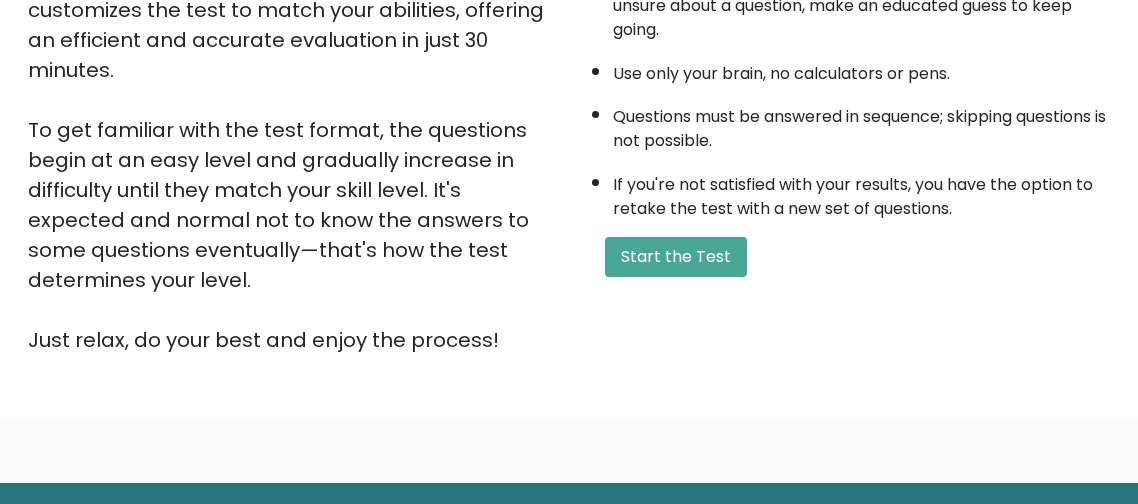 scroll, scrollTop: 501, scrollLeft: 0, axis: vertical 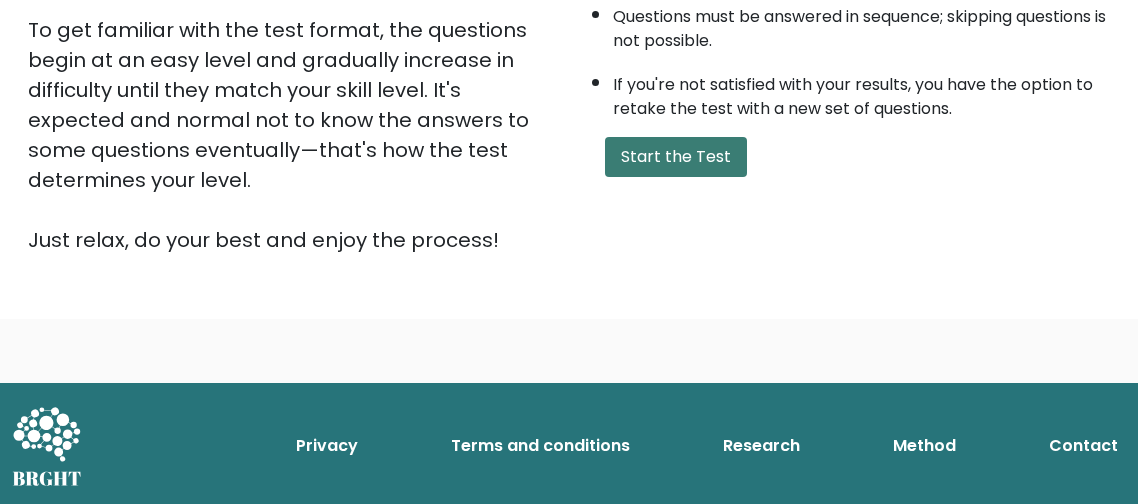 click on "Start the Test" at bounding box center (676, 157) 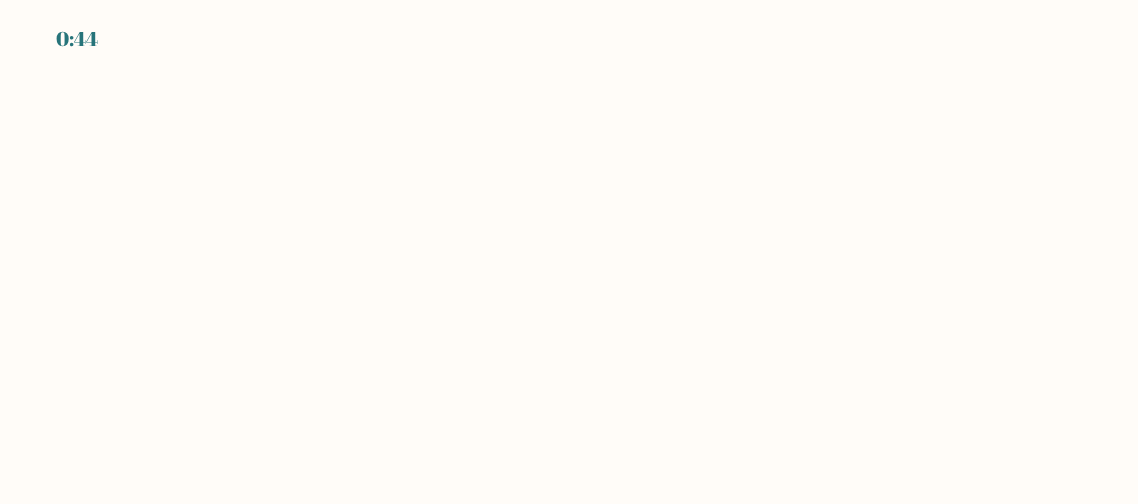 scroll, scrollTop: 0, scrollLeft: 0, axis: both 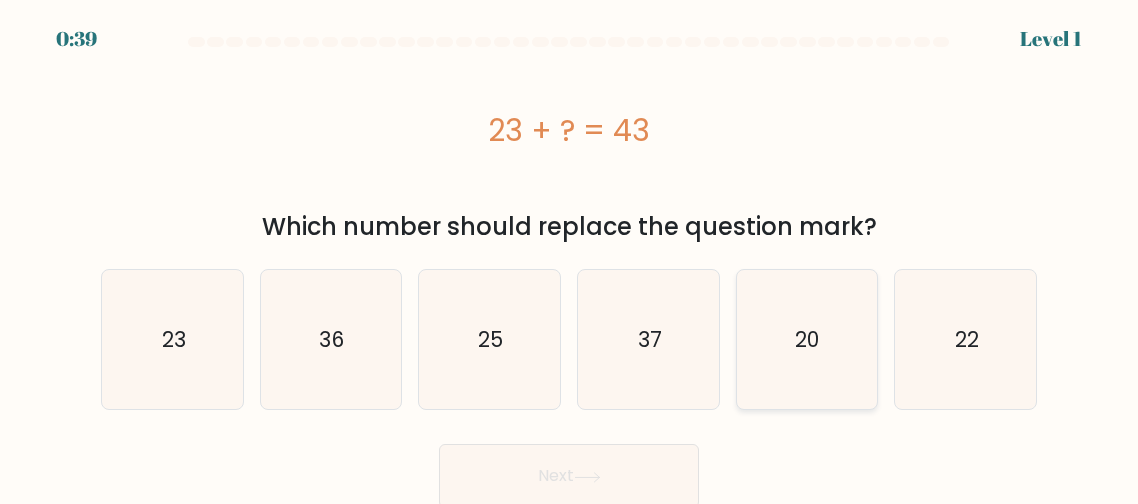 click on "20" 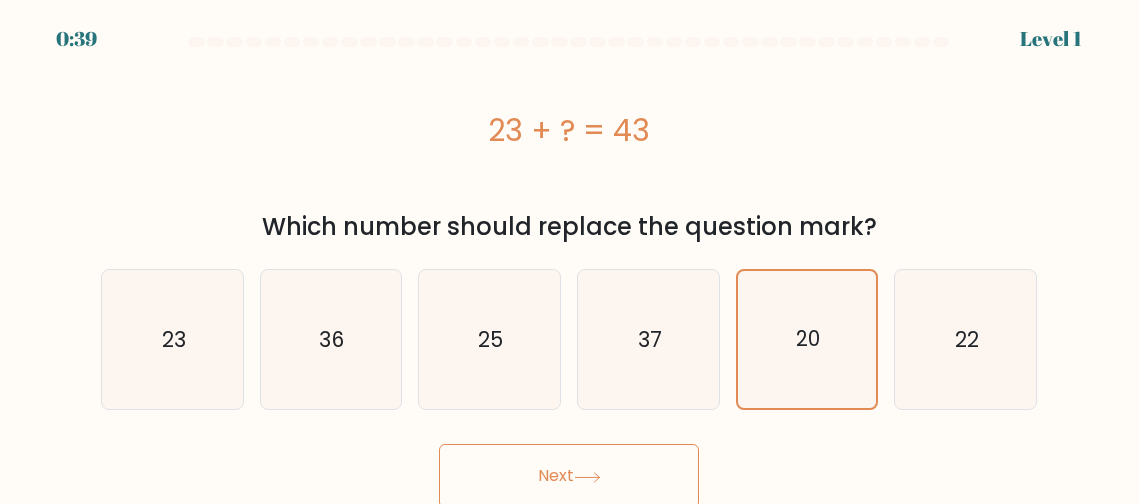 click on "Next" at bounding box center [569, 476] 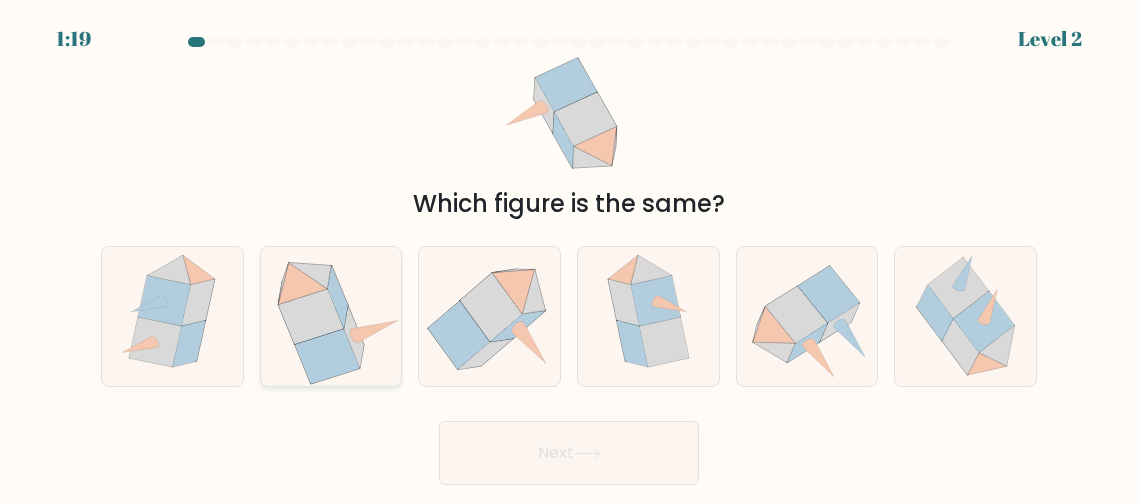 click 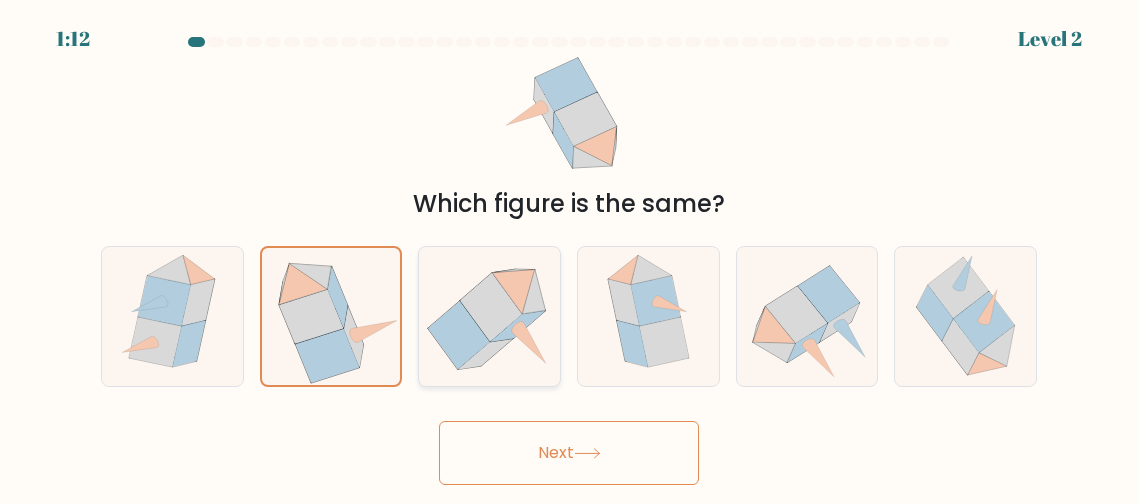click 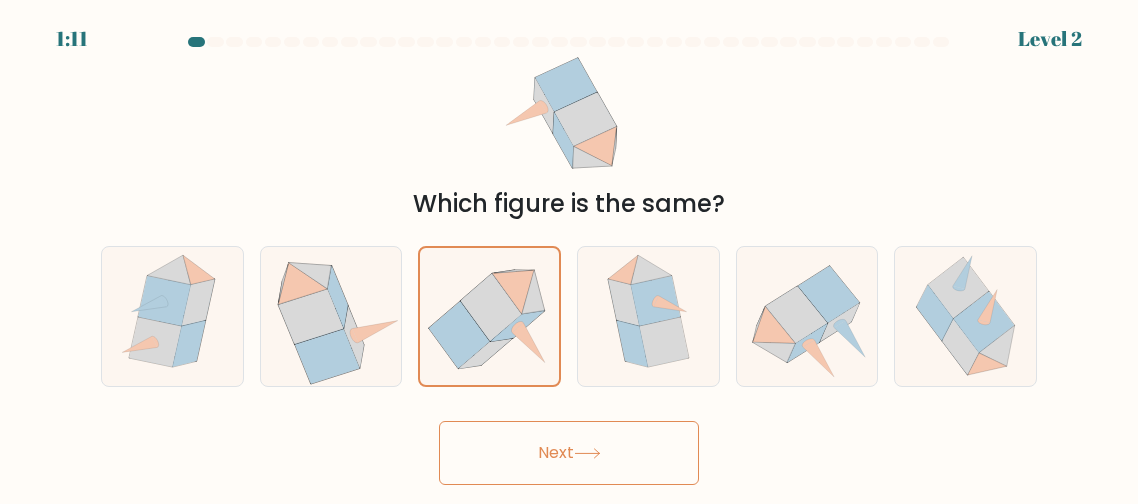 click on "Next" at bounding box center [569, 453] 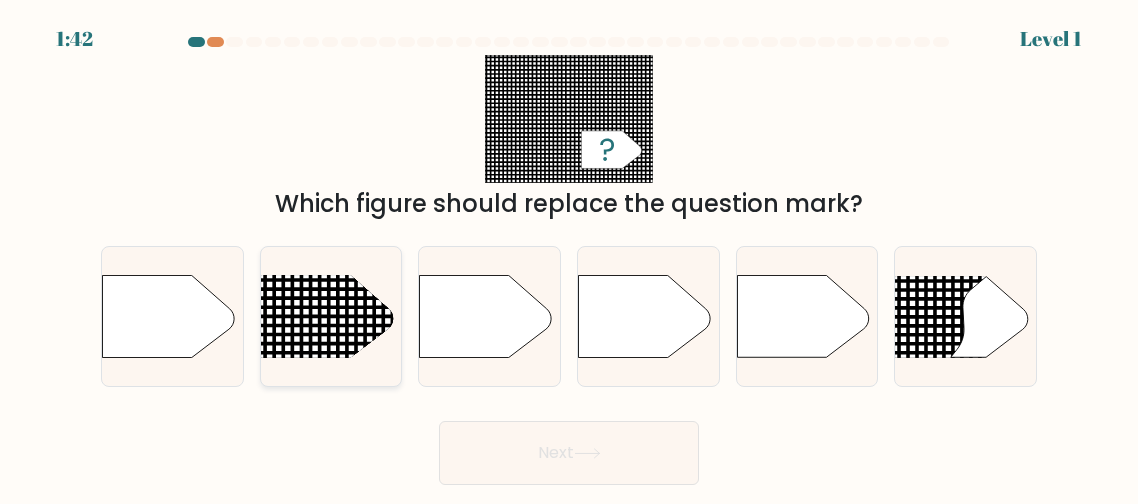 click 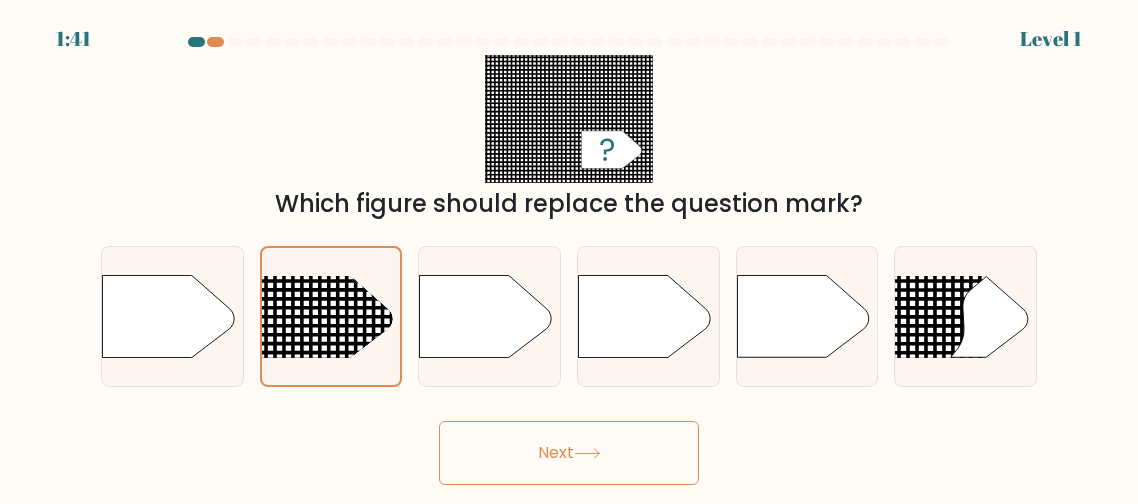 click on "Next" at bounding box center [569, 453] 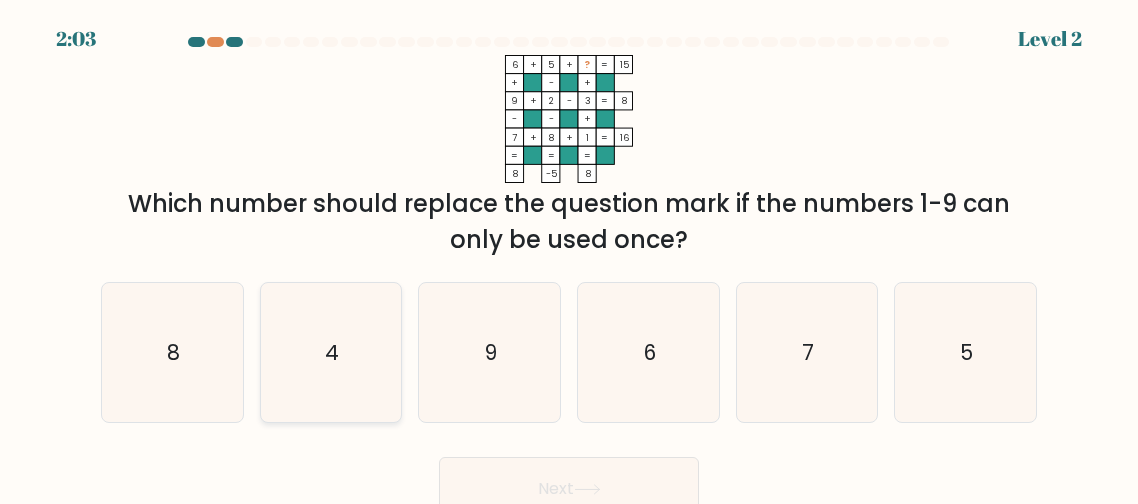 click on "4" 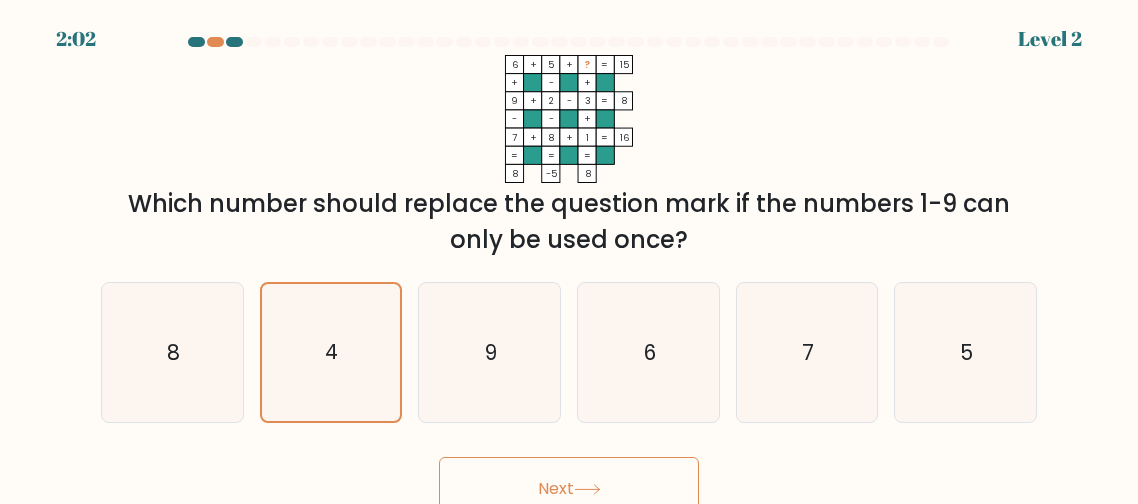 click on "Next" at bounding box center [569, 489] 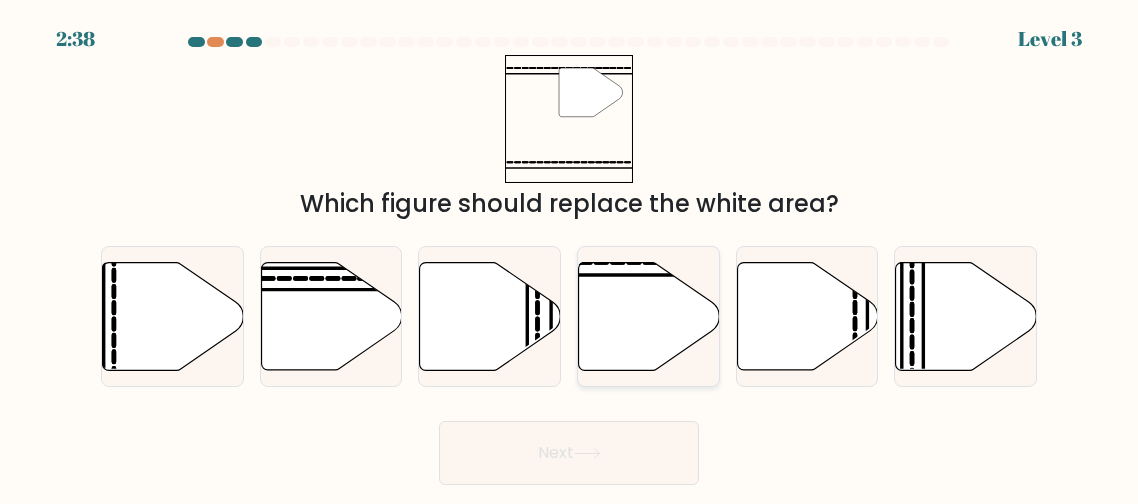 click 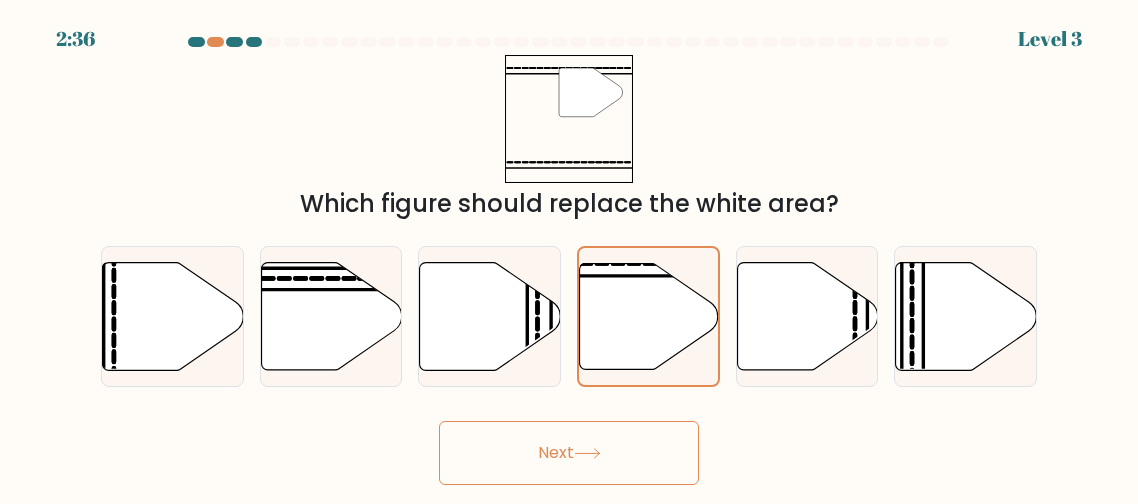 click on "Next" at bounding box center (569, 453) 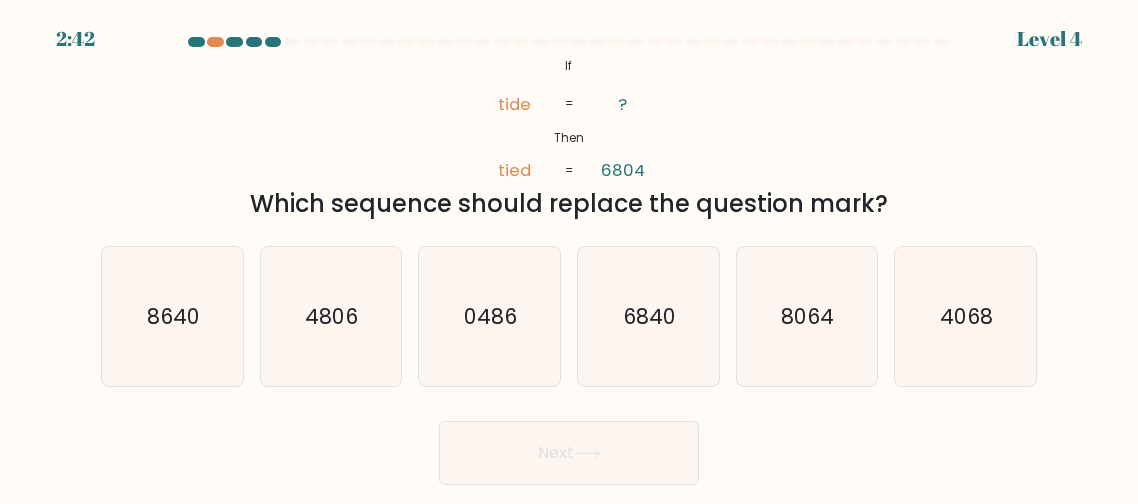 click at bounding box center (569, 46) 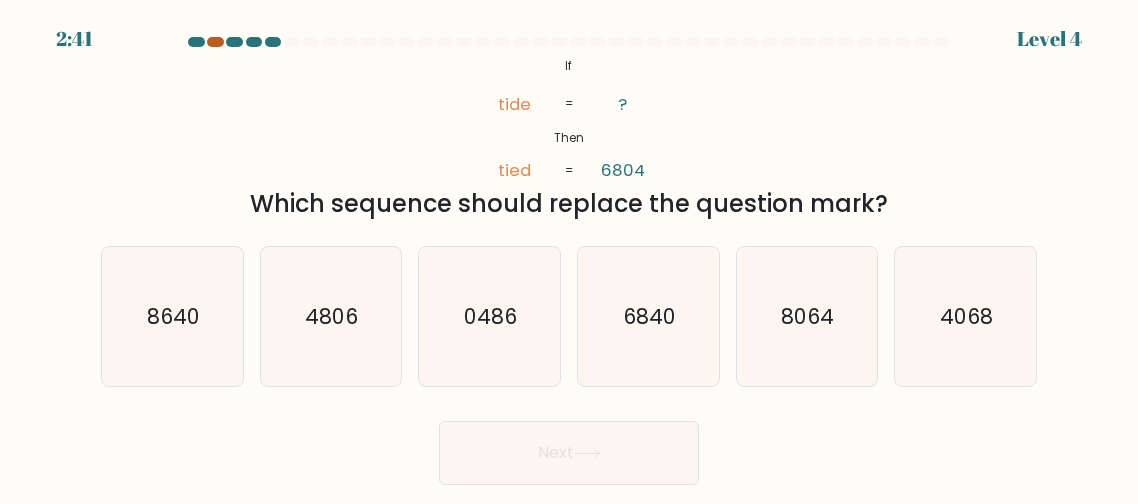 click at bounding box center [215, 42] 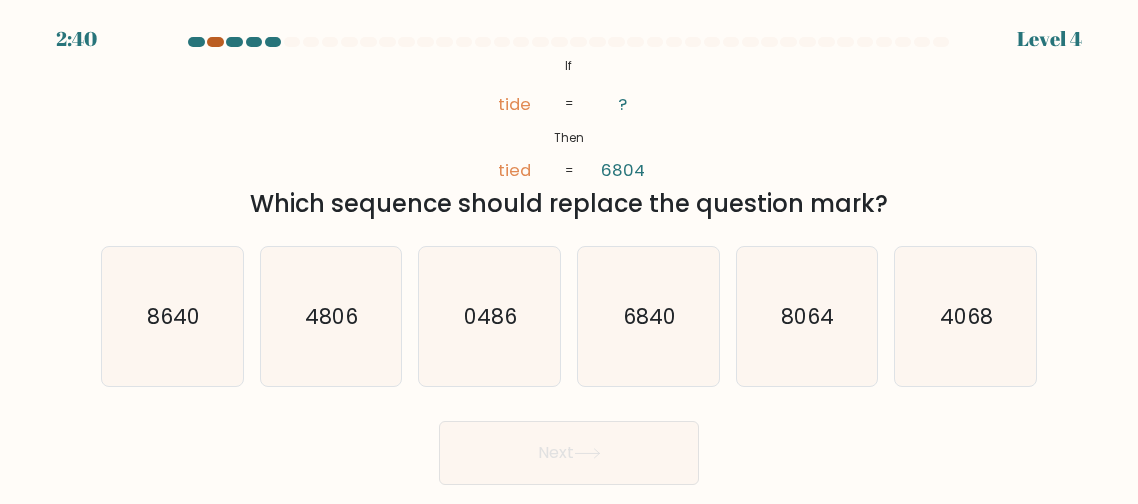 click at bounding box center [215, 42] 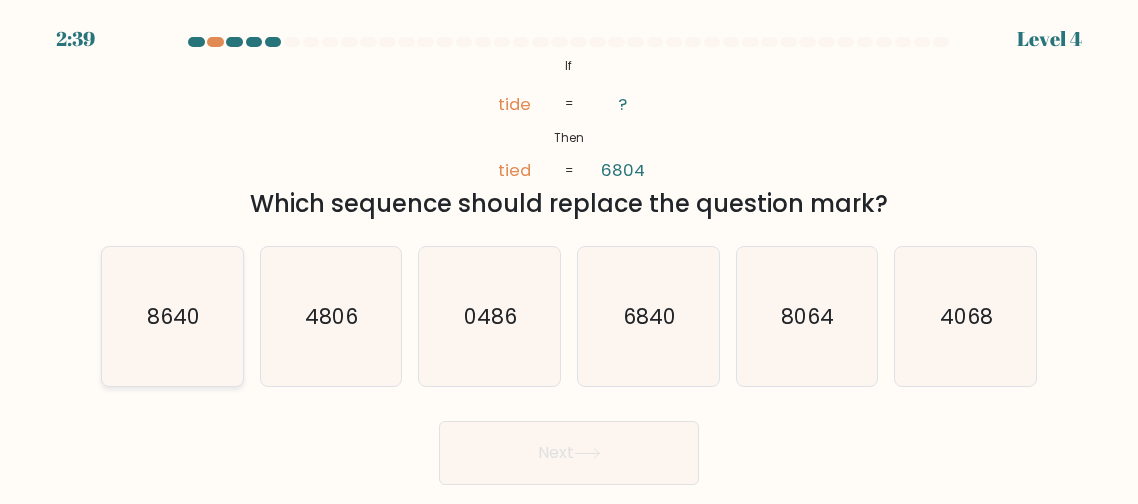 click on "8640" 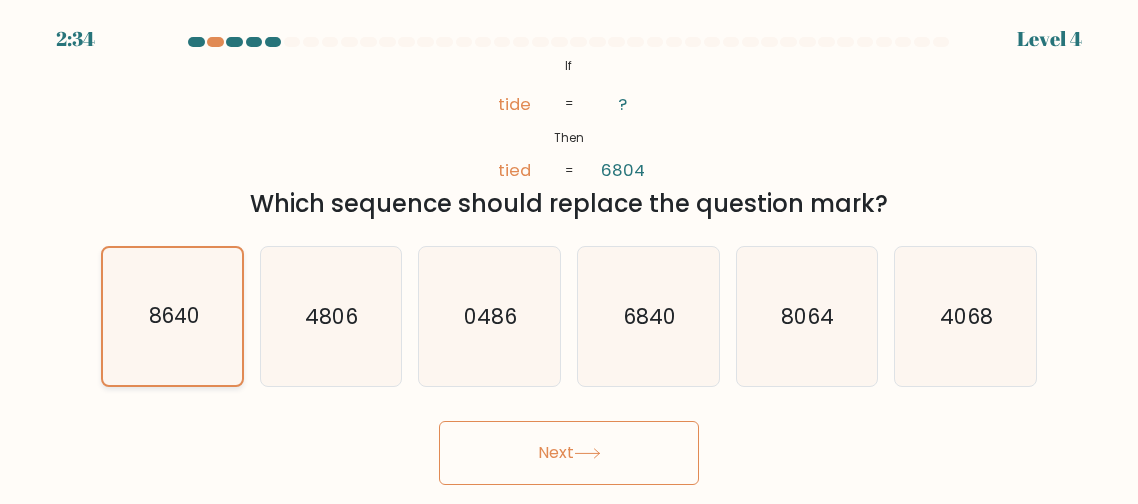 click on "8640" at bounding box center [172, 316] 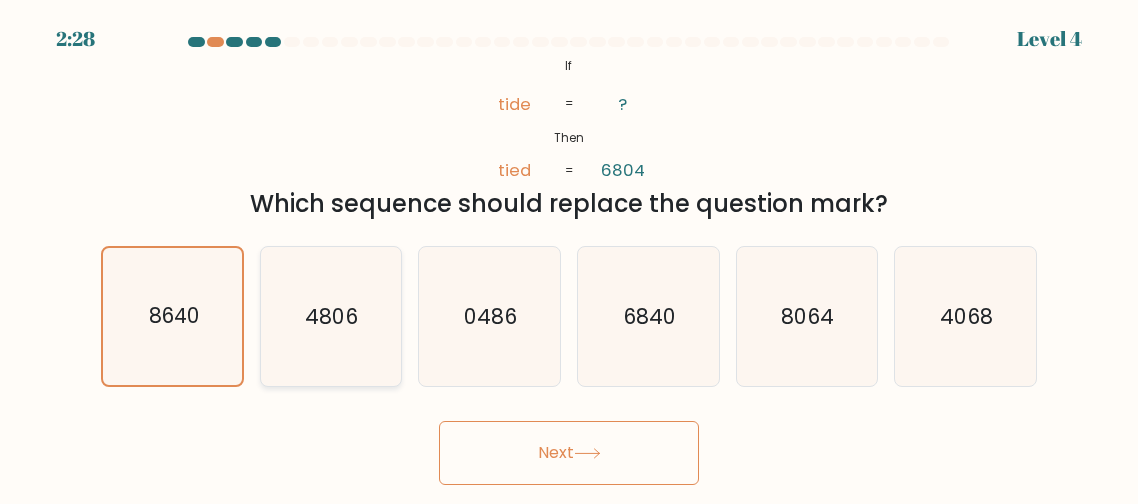 click on "4806" 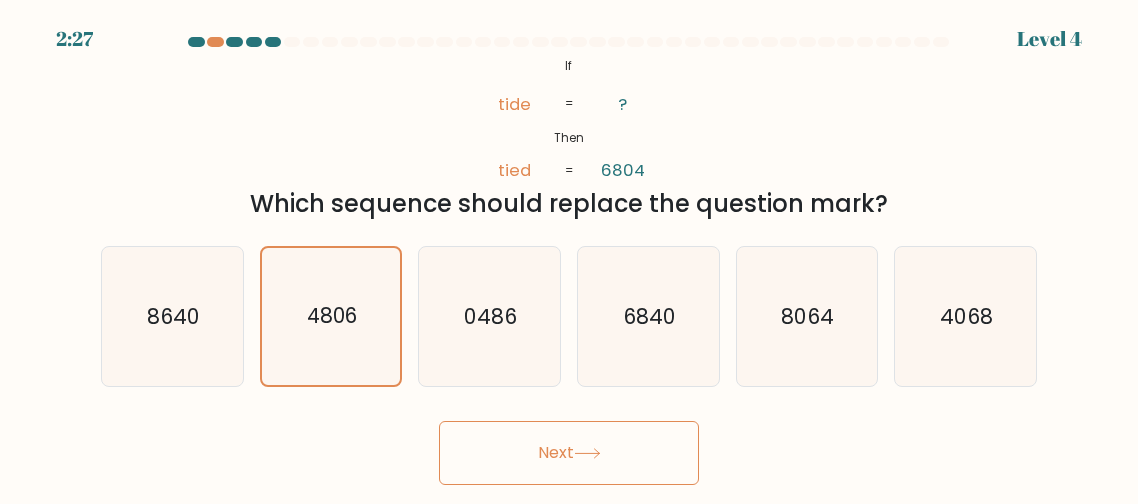 click on "Next" at bounding box center (569, 453) 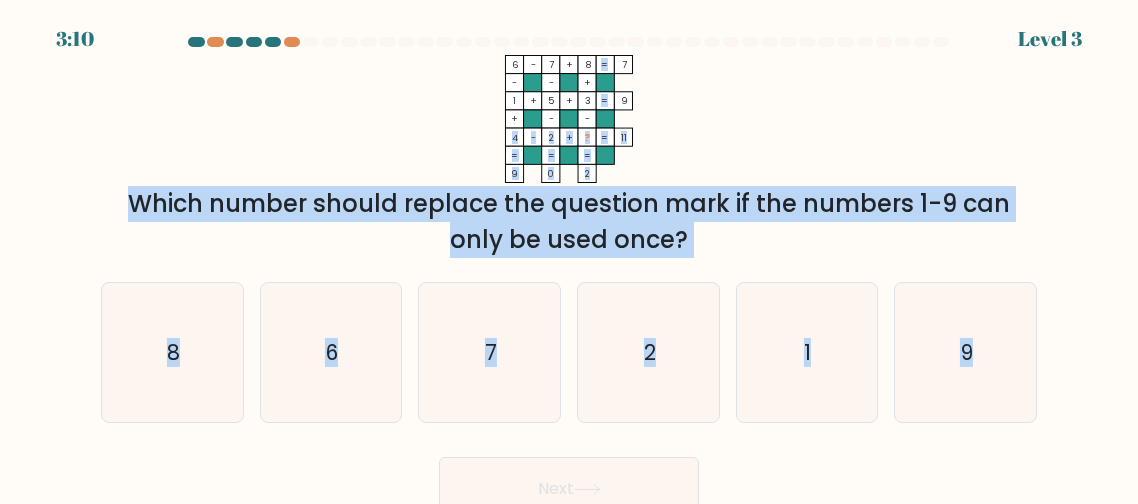 drag, startPoint x: 521, startPoint y: 428, endPoint x: 252, endPoint y: 144, distance: 391.1739 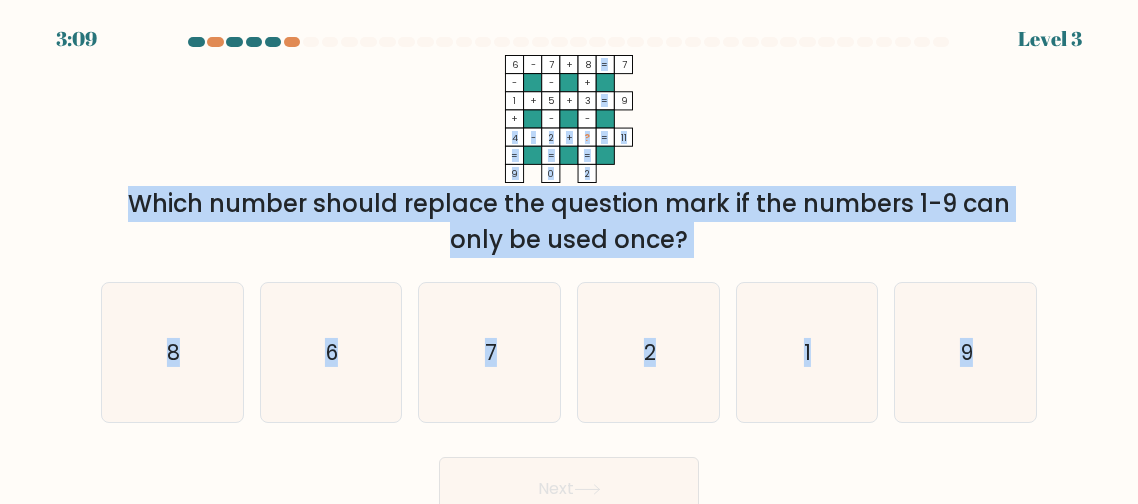 click on "6    -    7    +    8    7    -    -    +    1    +    5    +    3    9    +    -    -    4    -    2    +    ?    =   11    =   =   =   =   9    0    2    =
Which number should replace the question mark if the numbers 1-9 can only be used once?" at bounding box center (569, 156) 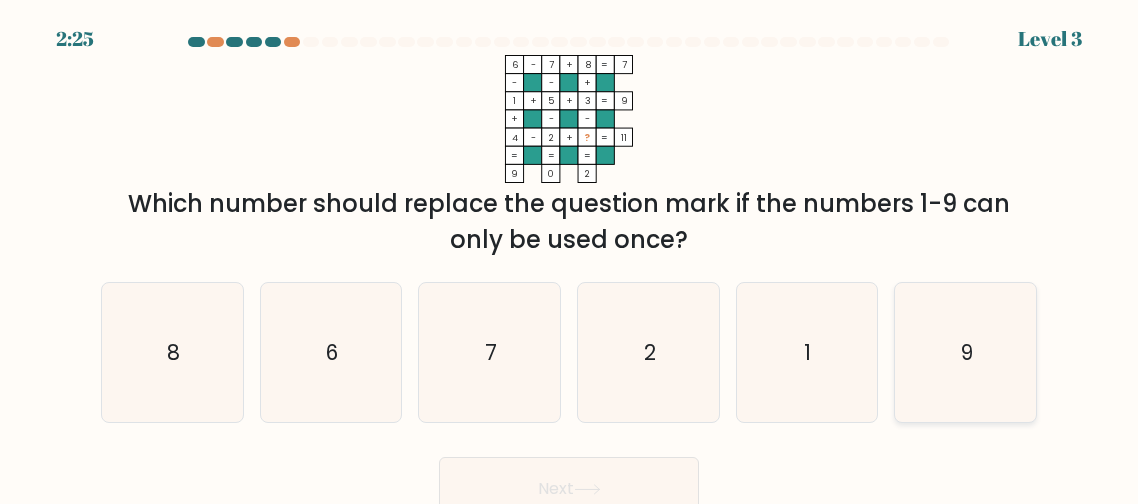 click on "9" 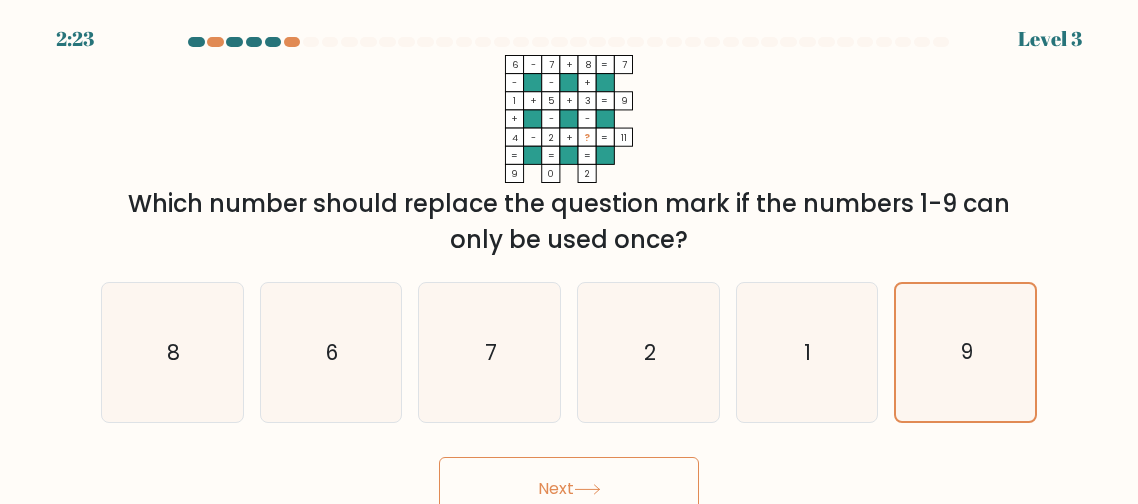 click on "Next" at bounding box center [569, 489] 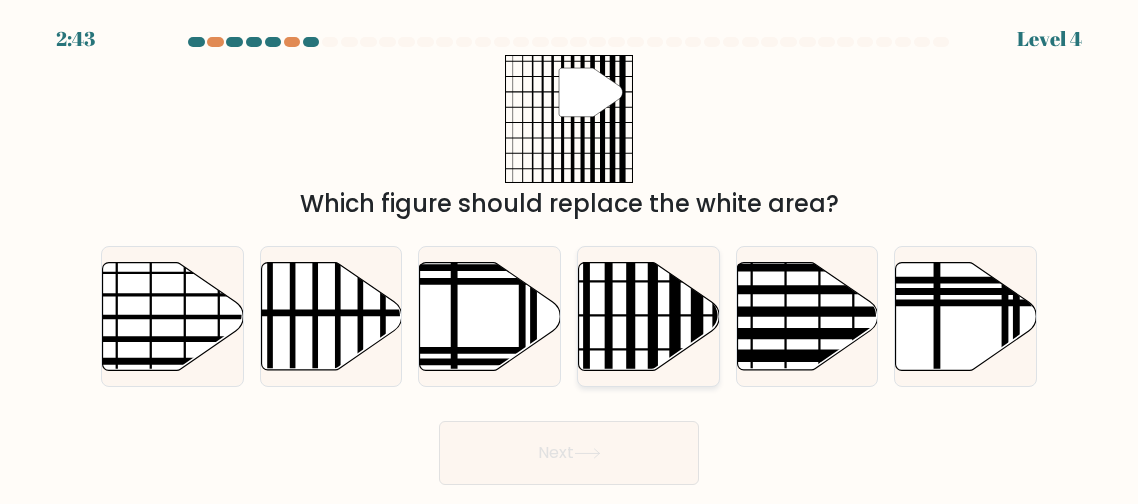 click 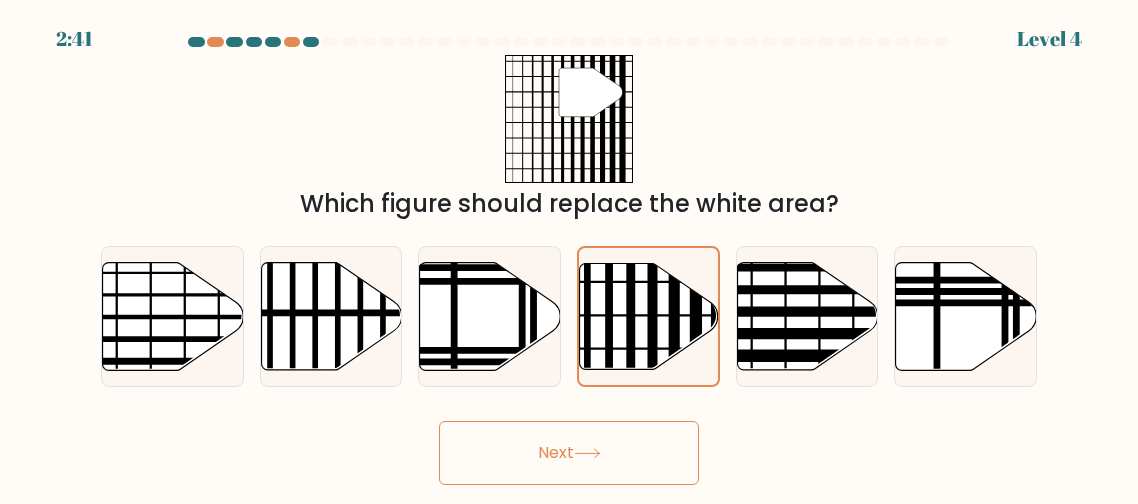 click on "Next" at bounding box center (569, 453) 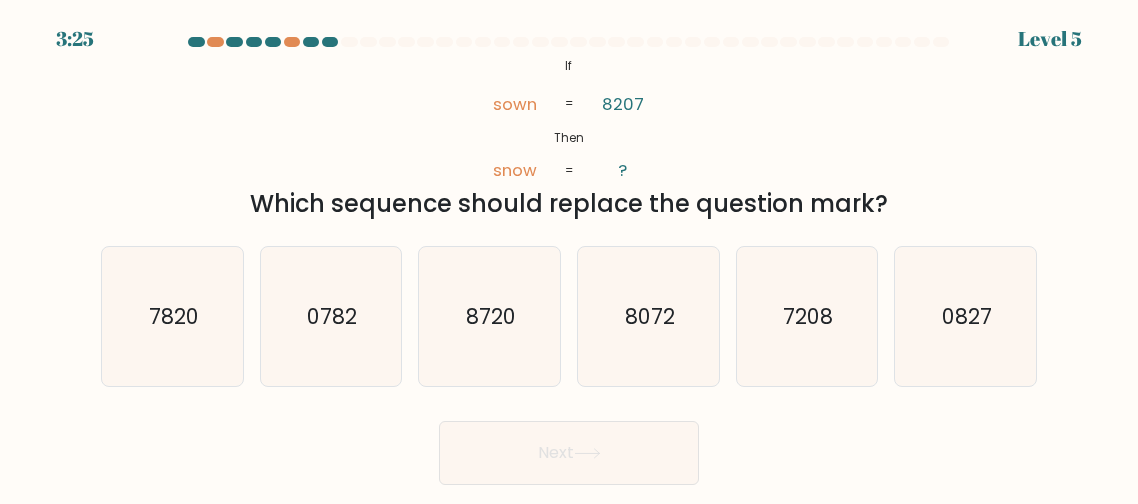 drag, startPoint x: 588, startPoint y: 426, endPoint x: 582, endPoint y: 453, distance: 27.658634 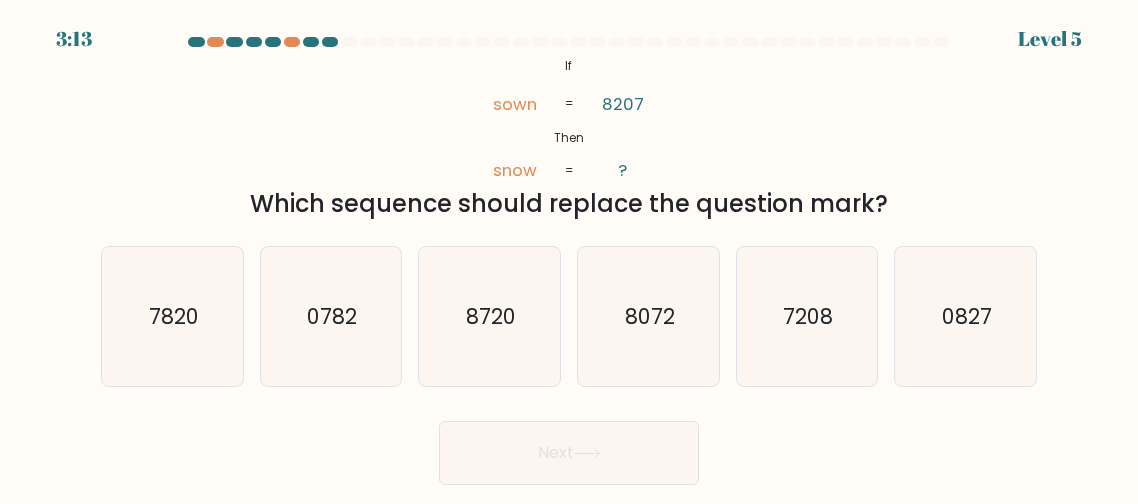 click on "If ?" at bounding box center (569, 261) 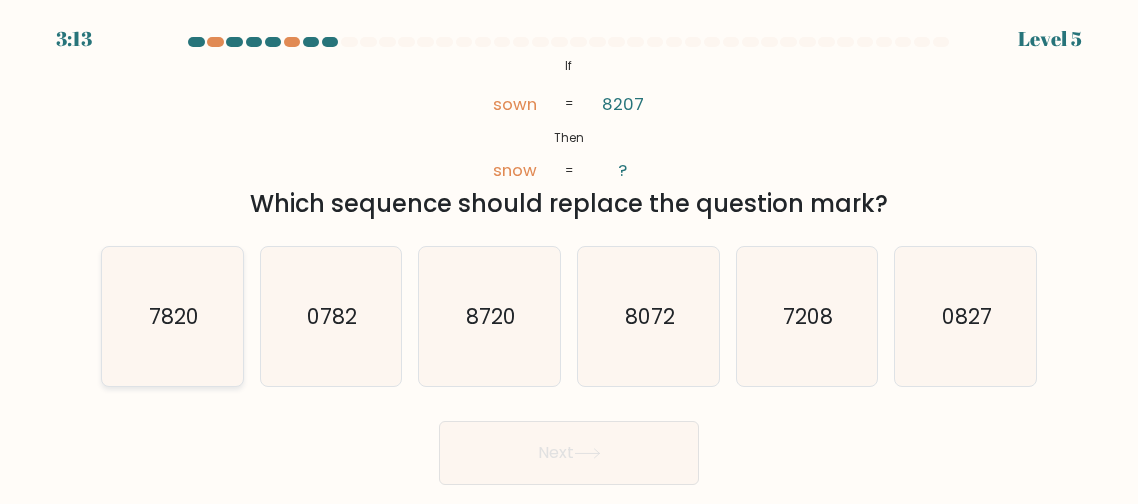 click on "7820" 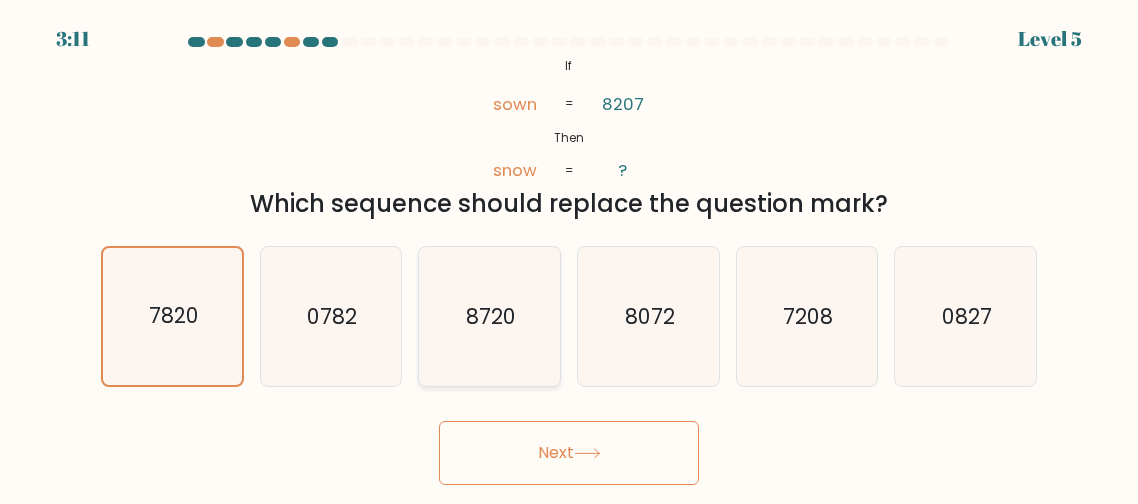 click on "8720" 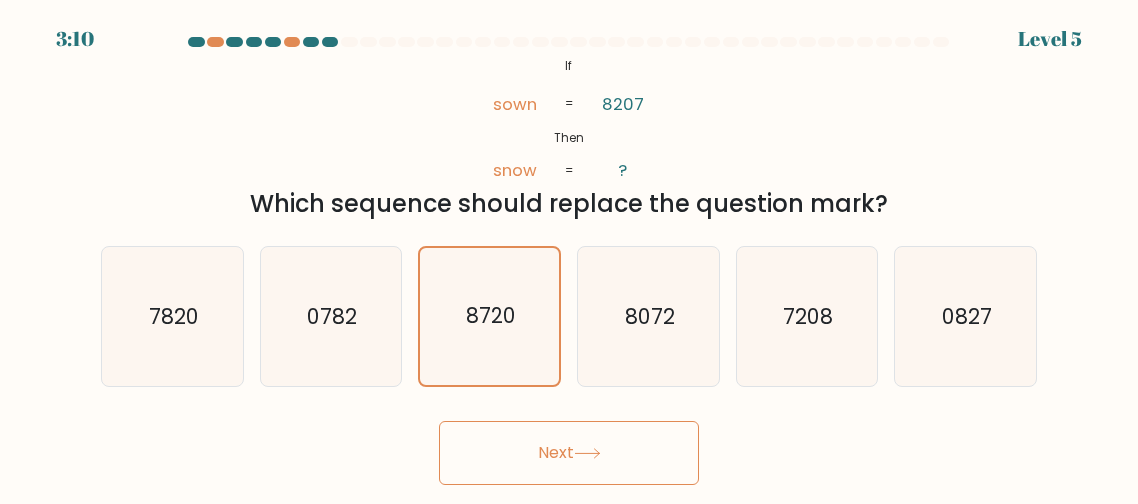 click on "Next" at bounding box center [569, 453] 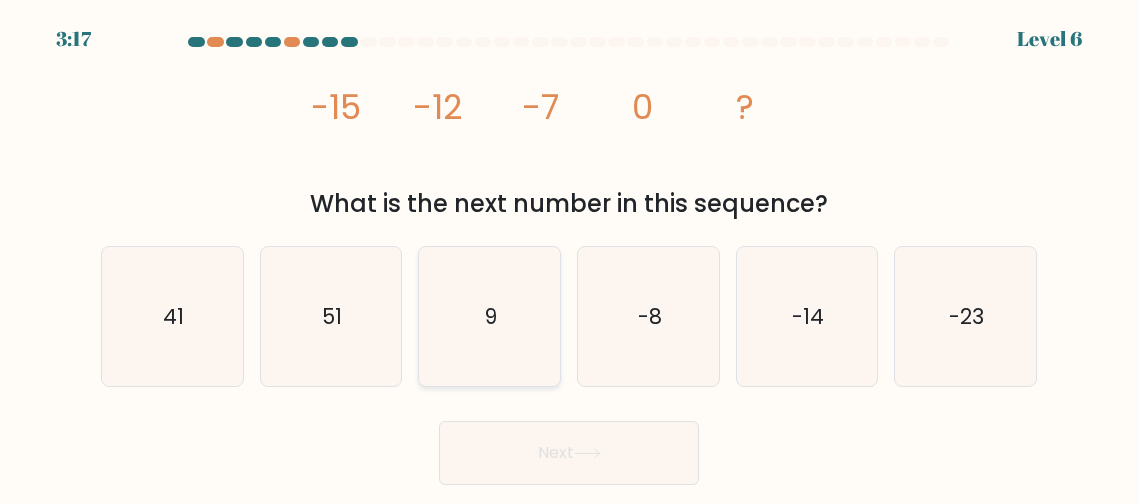 click on "9" 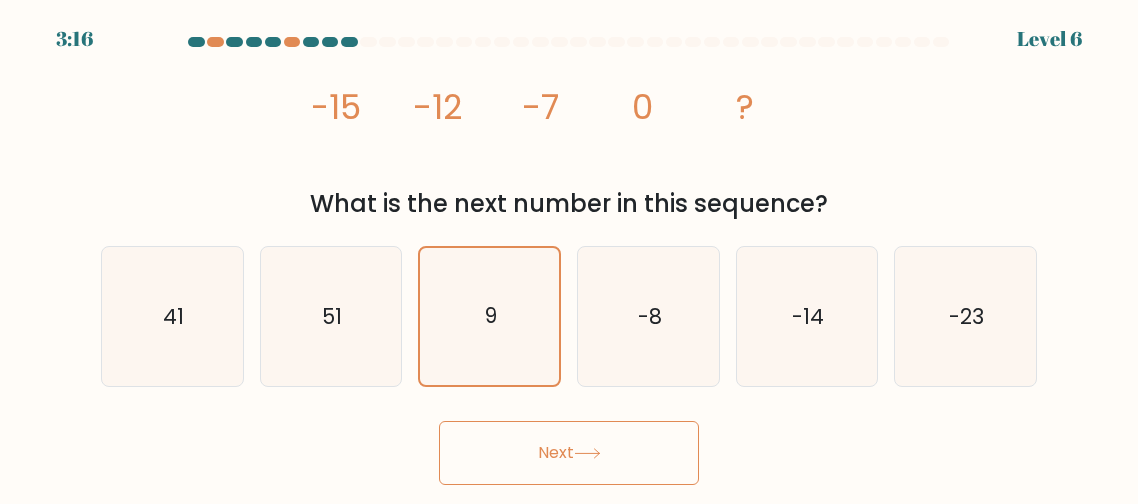 click on "Next" at bounding box center (569, 453) 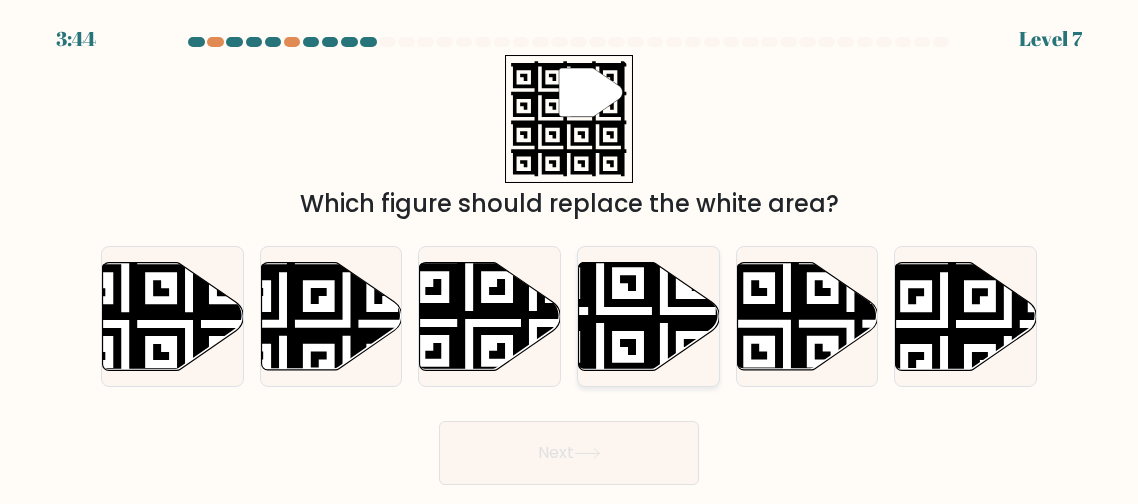 click 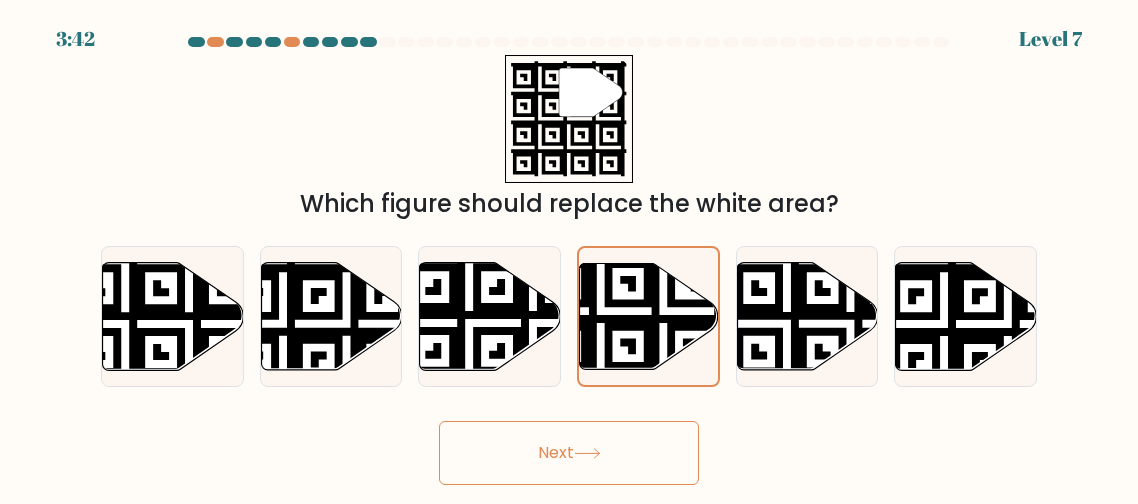 click on "Next" at bounding box center [569, 453] 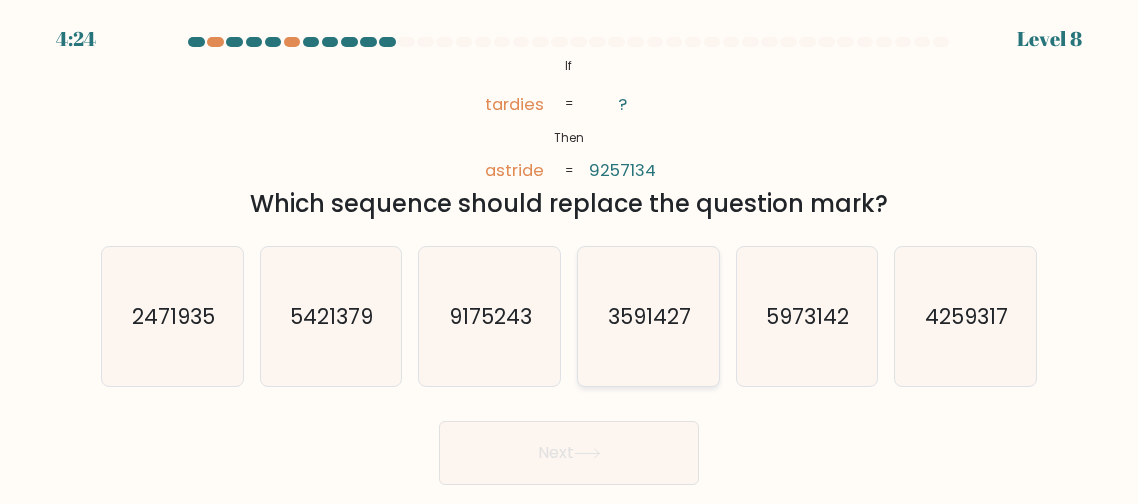 click on "3591427" 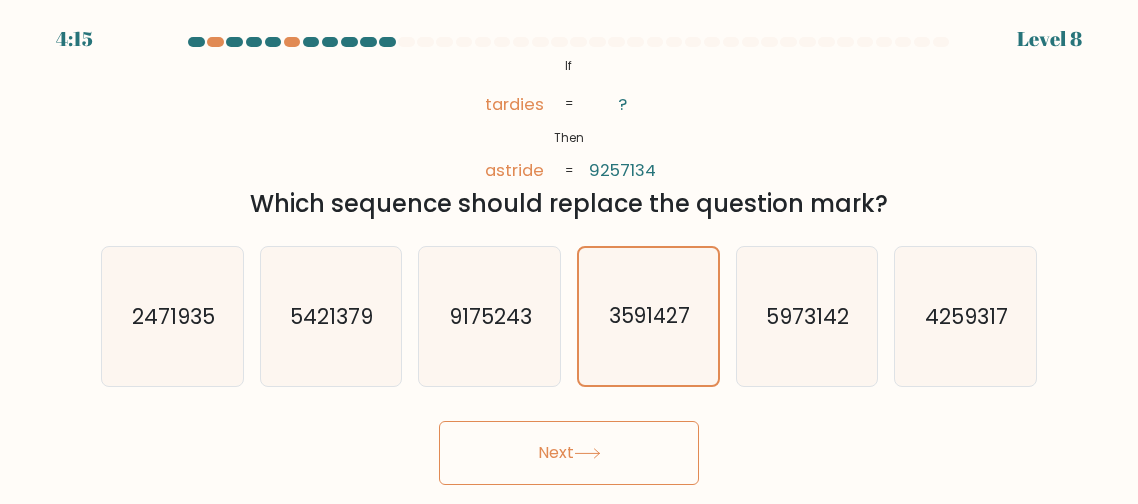 click 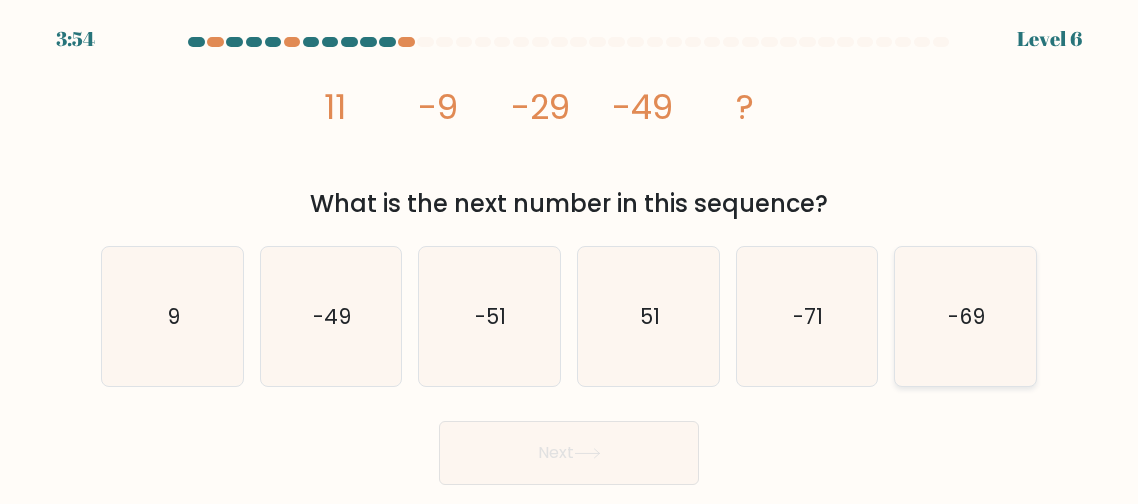 click on "-69" 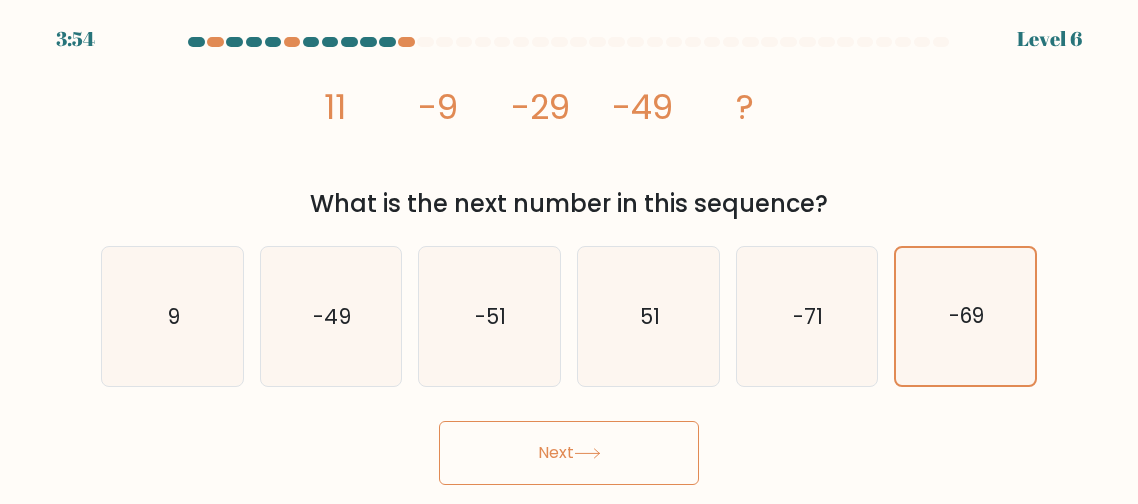 click on "Next" at bounding box center [569, 453] 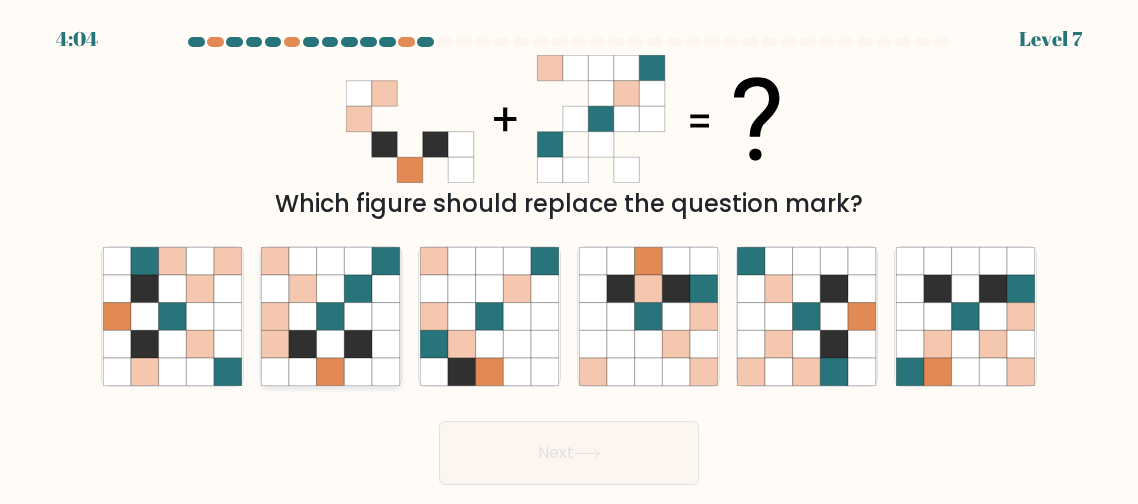 click 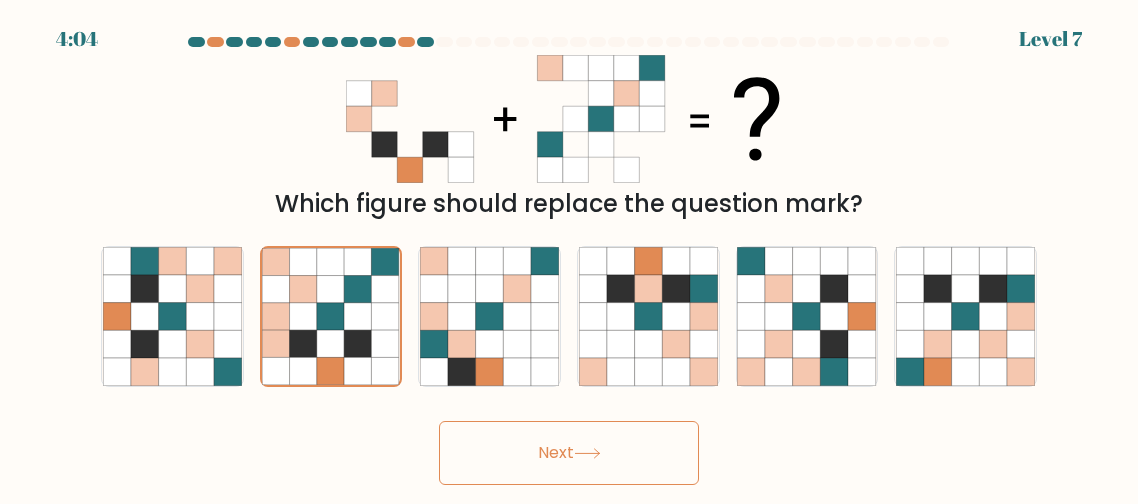 click on "Next" at bounding box center [569, 453] 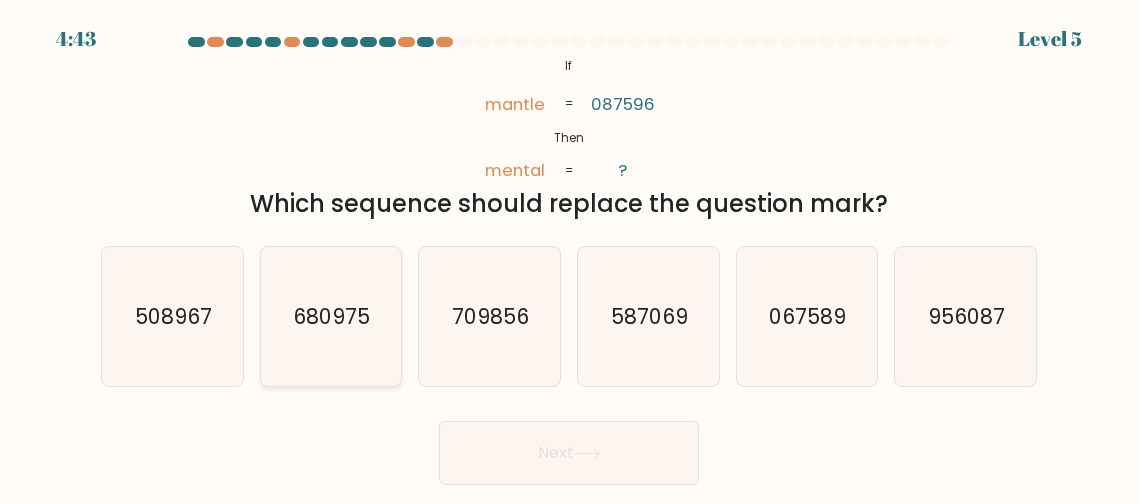 click on "680975" 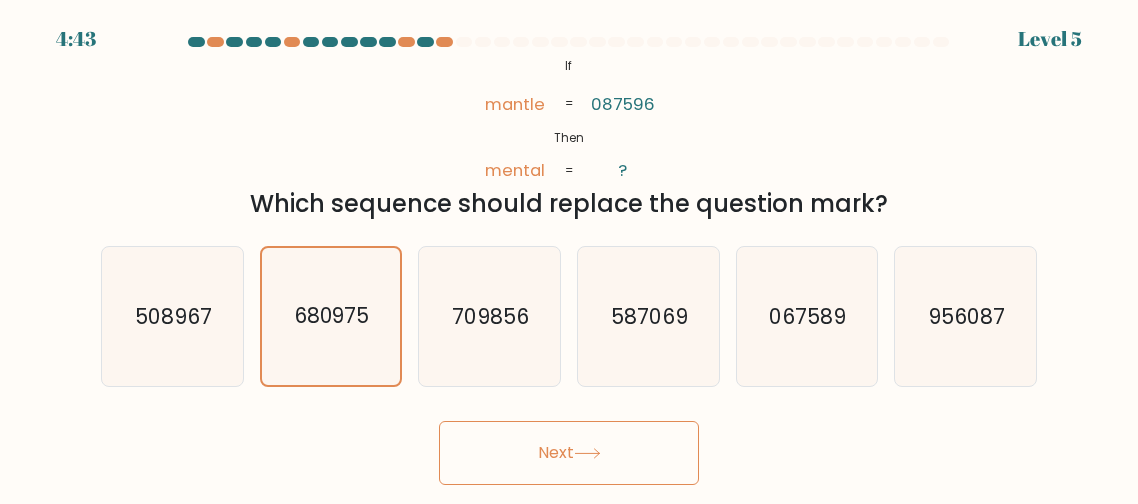 click on "Next" at bounding box center (569, 453) 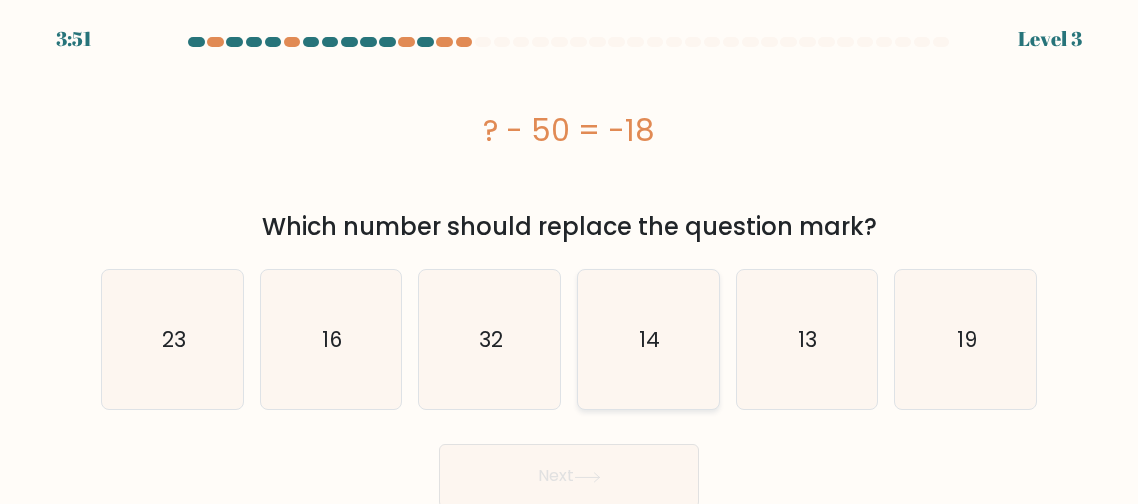 click on "14" 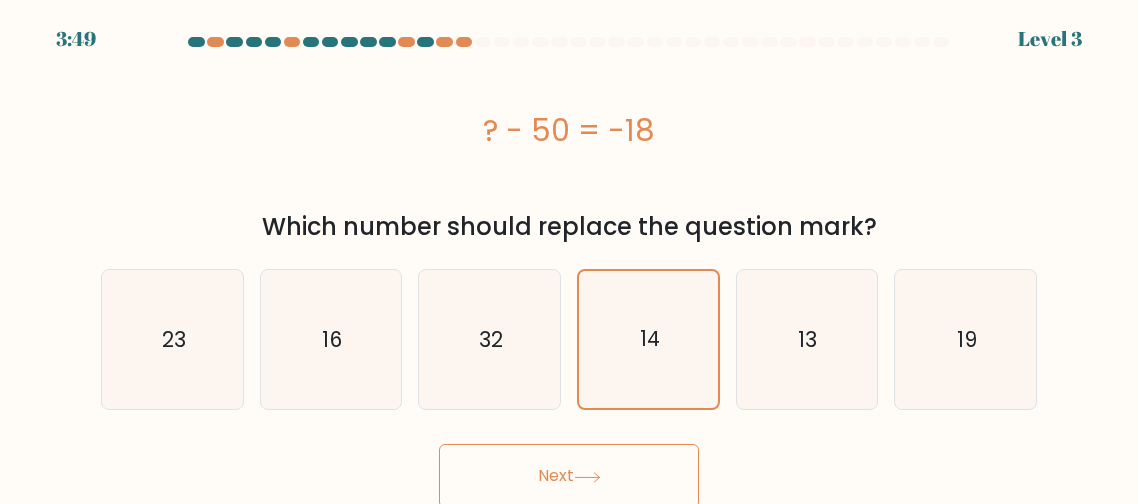click on "Next" at bounding box center (569, 471) 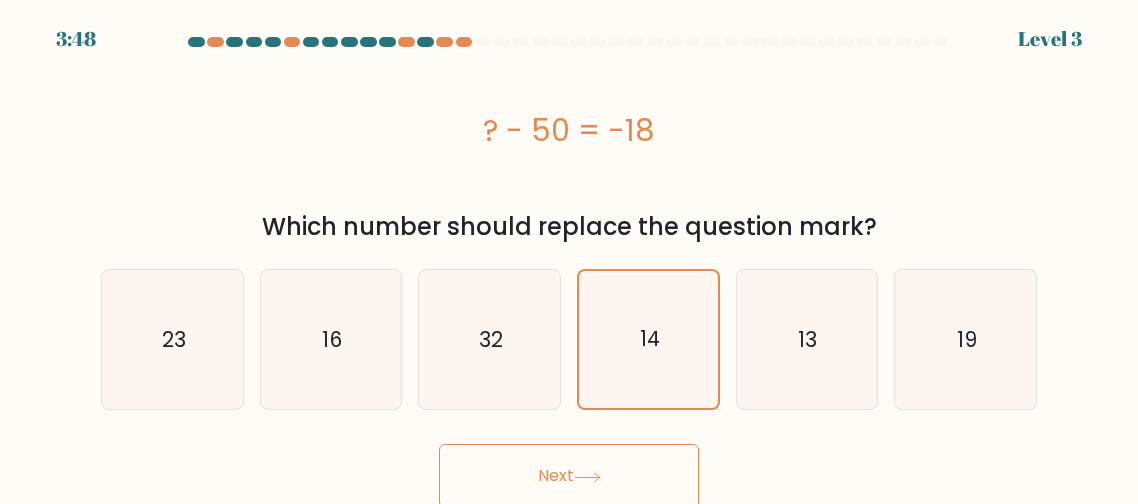 click on "Next" at bounding box center (569, 476) 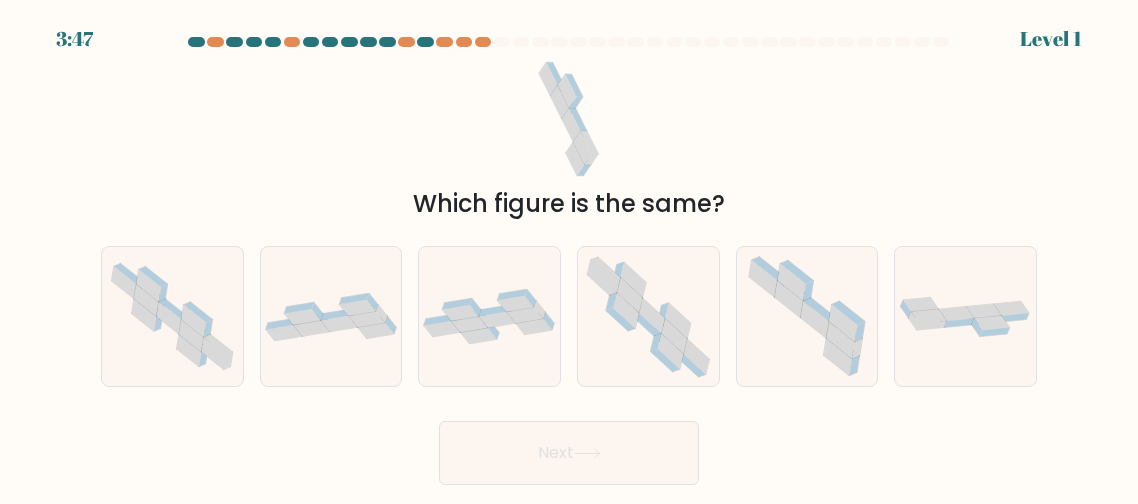click on "Next" at bounding box center (569, 453) 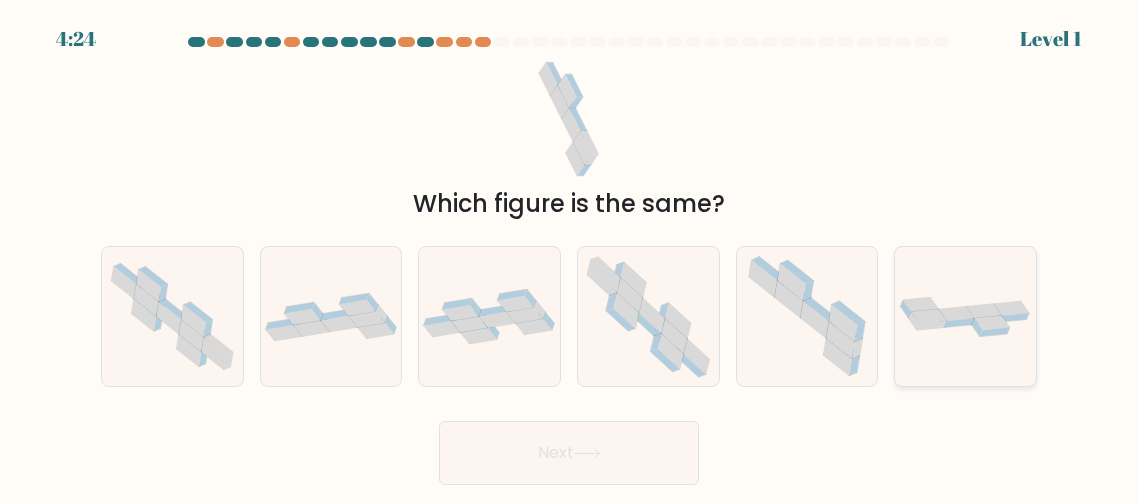 click 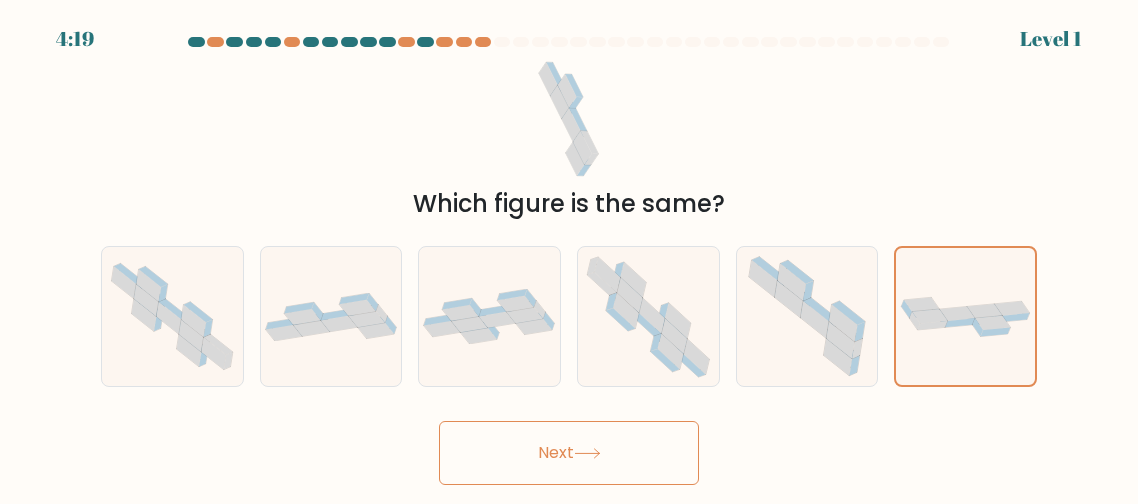 click on "Next" at bounding box center [569, 453] 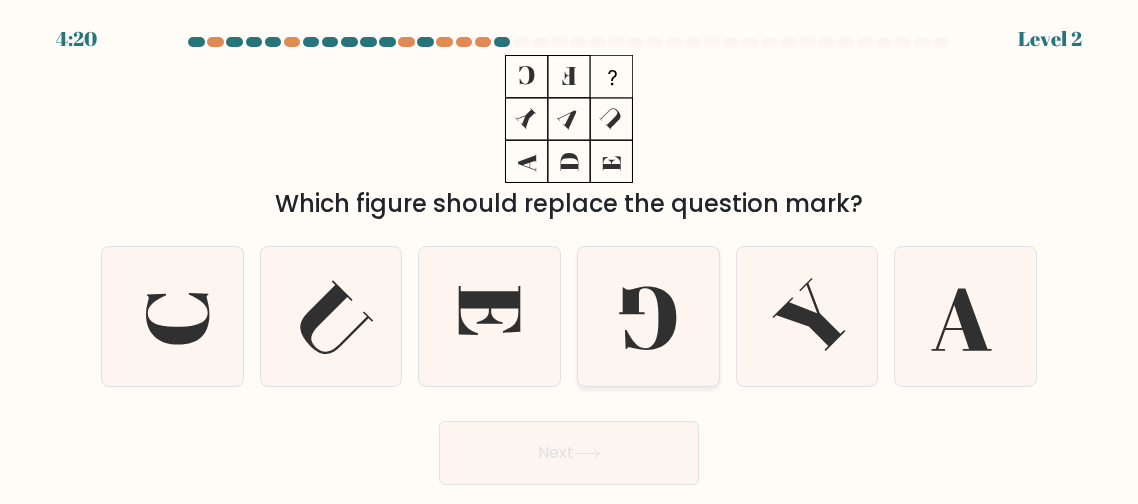 click 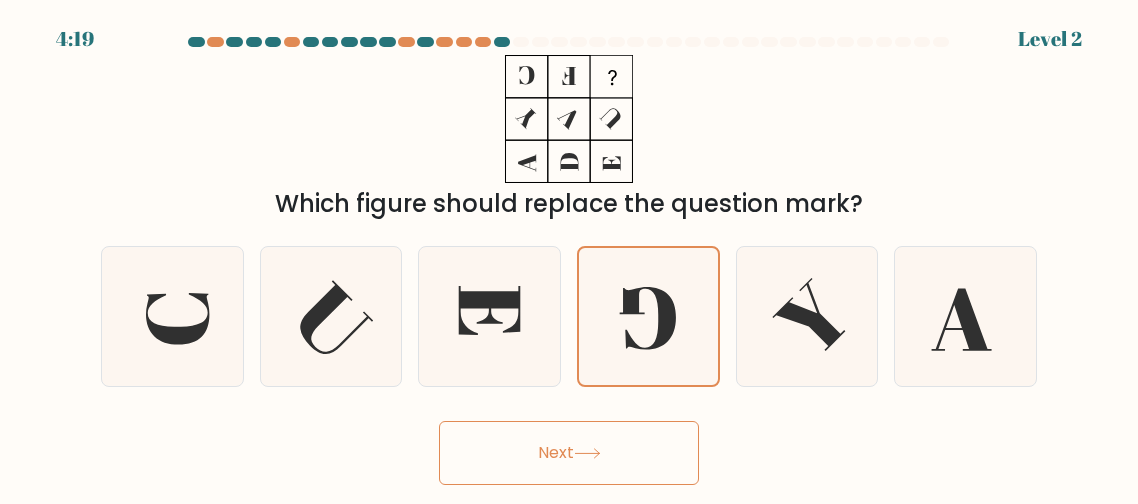 click on "Next" at bounding box center (569, 453) 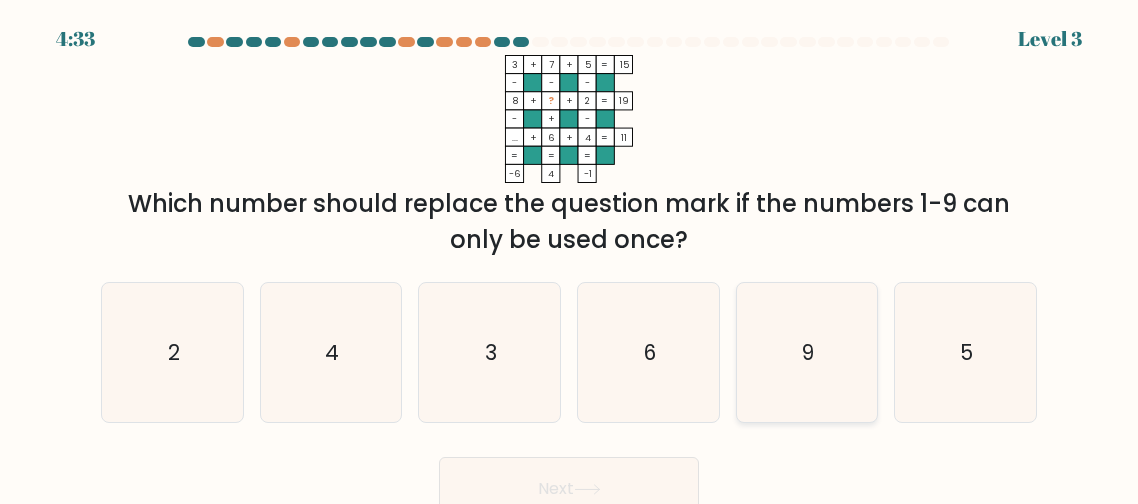 click on "9" 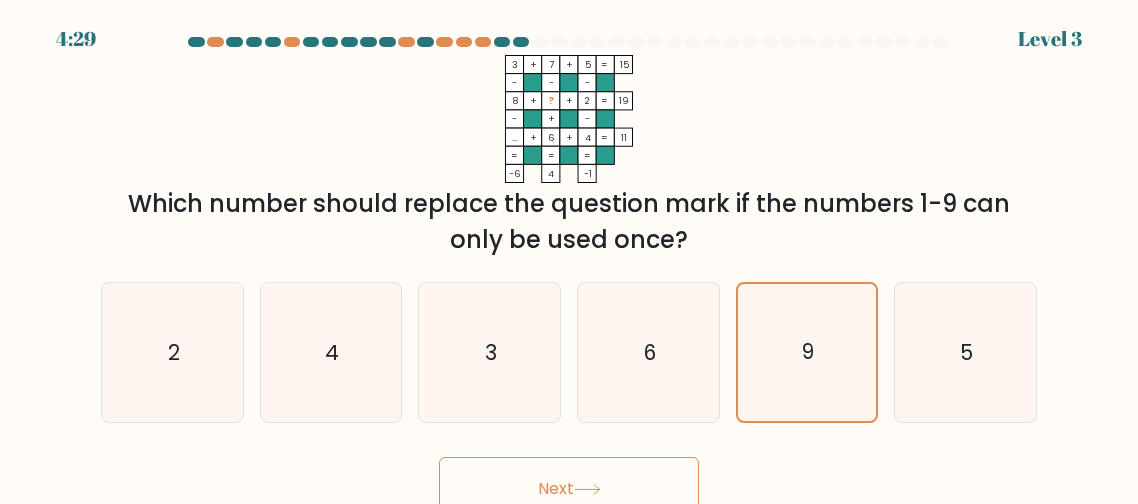 click on "Next" at bounding box center (569, 489) 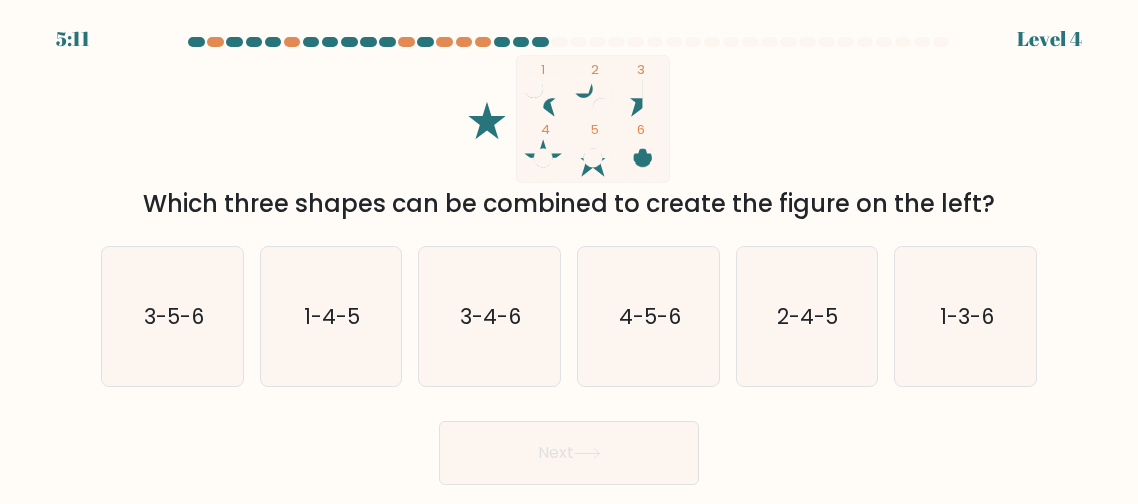 drag, startPoint x: 640, startPoint y: 470, endPoint x: 492, endPoint y: 210, distance: 299.17218 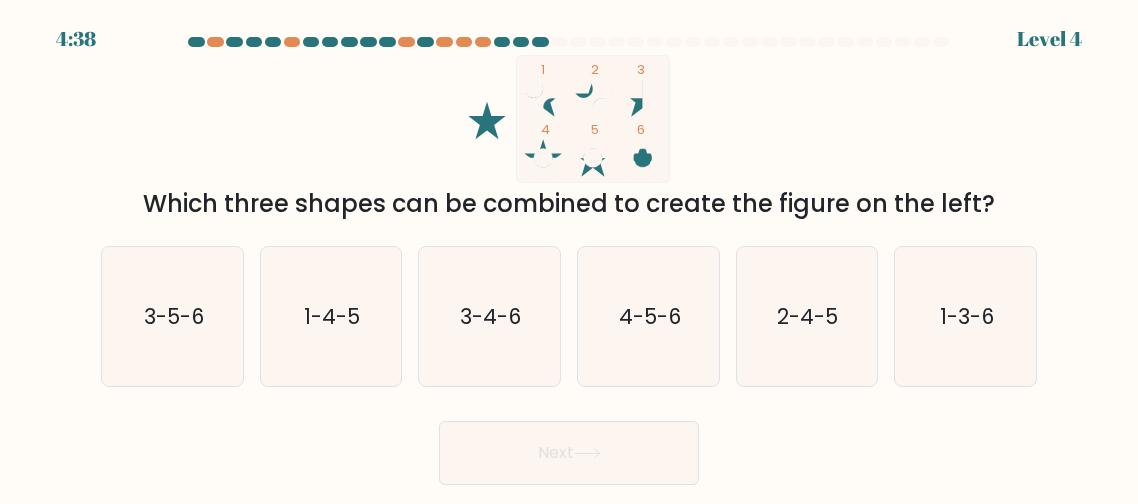 click on "Which three shapes can be combined to create the figure on the left?" at bounding box center [569, 204] 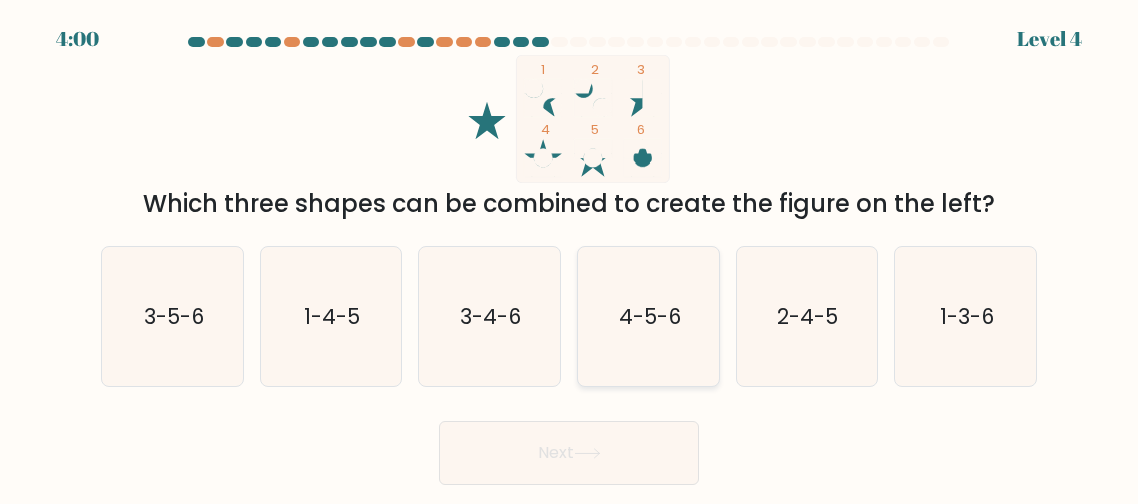 click on "4-5-6" 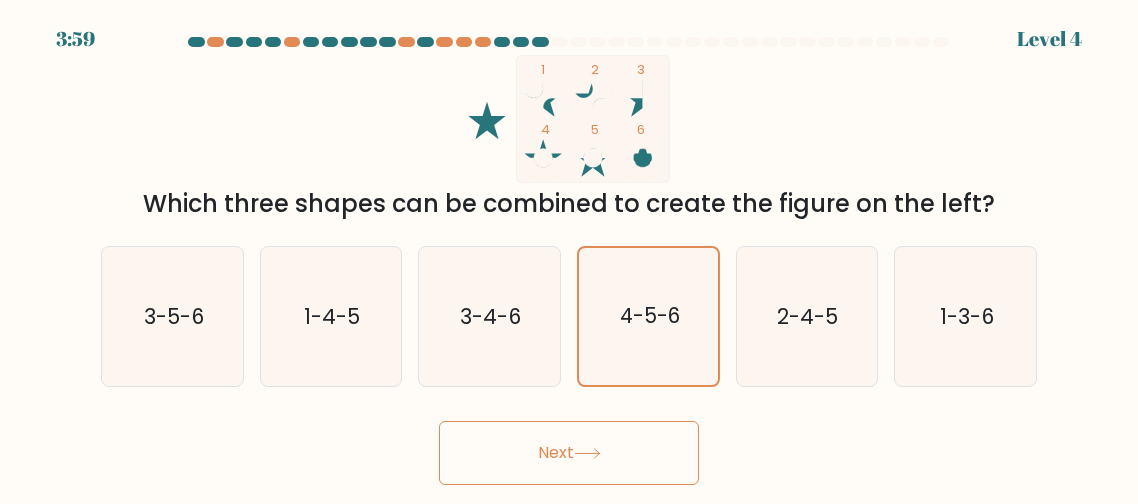 click on "Next" at bounding box center (569, 453) 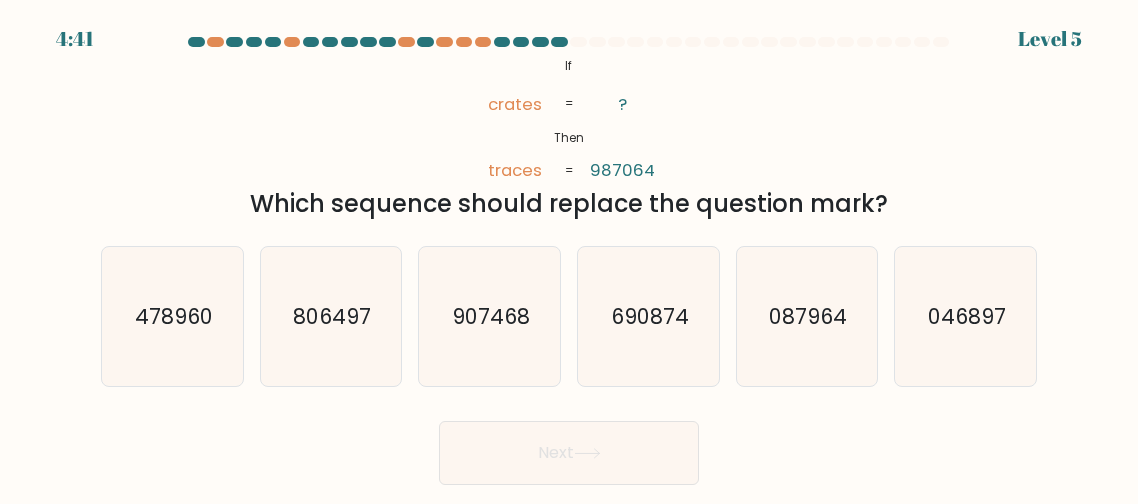 click on "c.
907468" at bounding box center (489, 316) 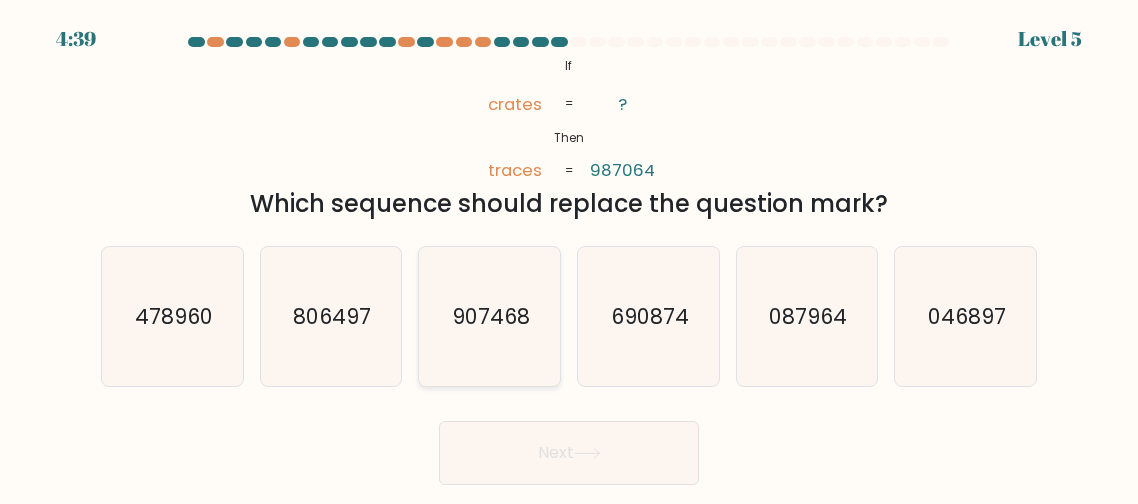 click on "907468" 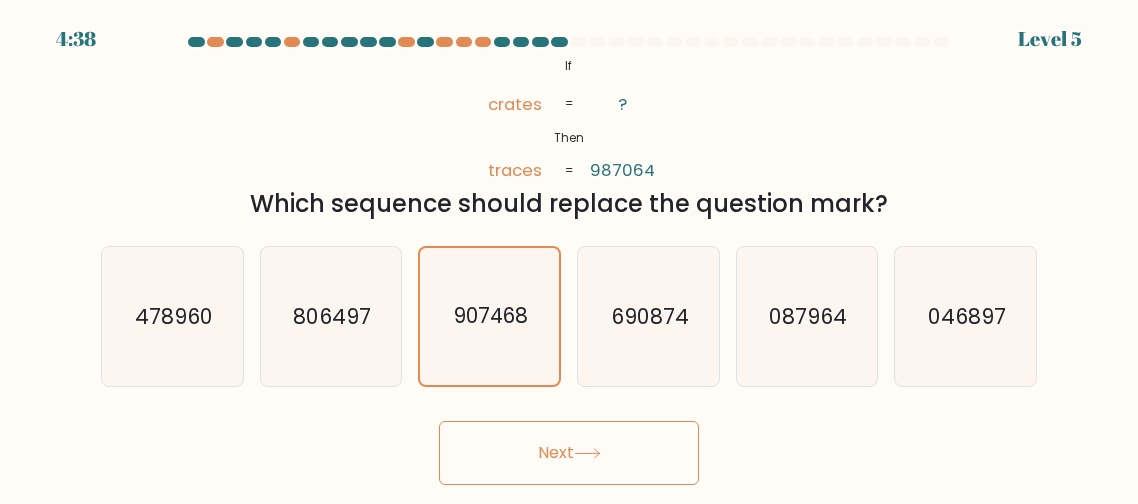 click on "Next" at bounding box center [569, 453] 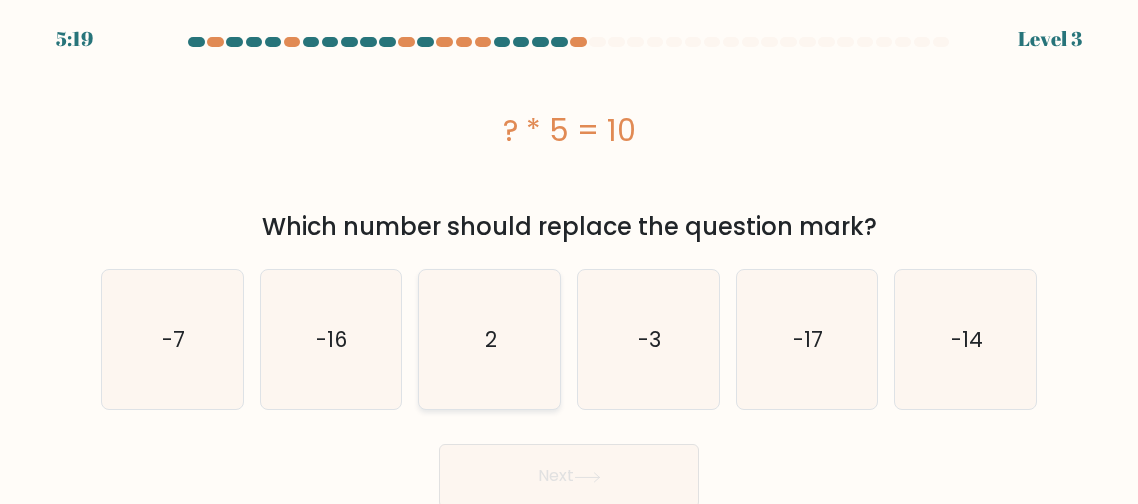 click on "2" 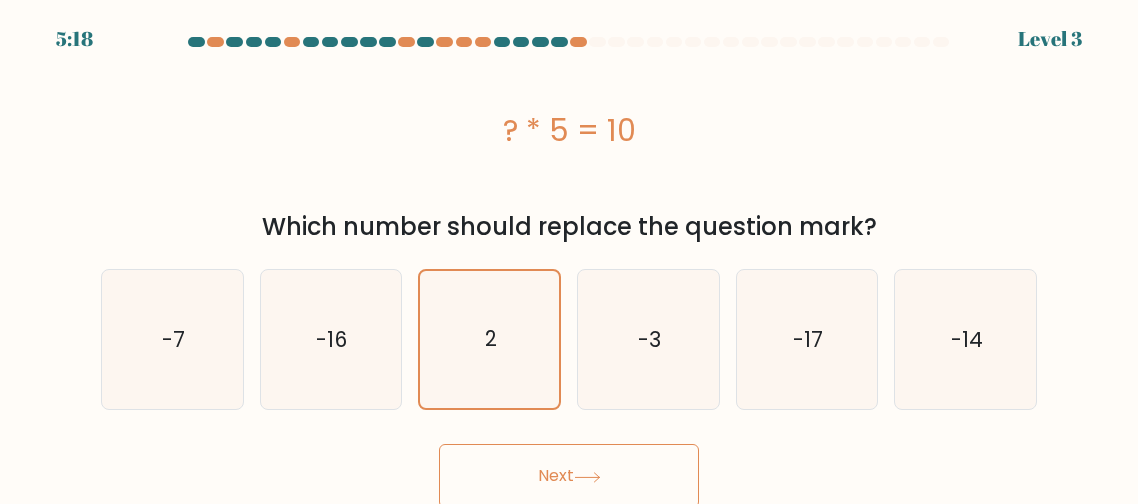 click on "a. 2" at bounding box center (569, 272) 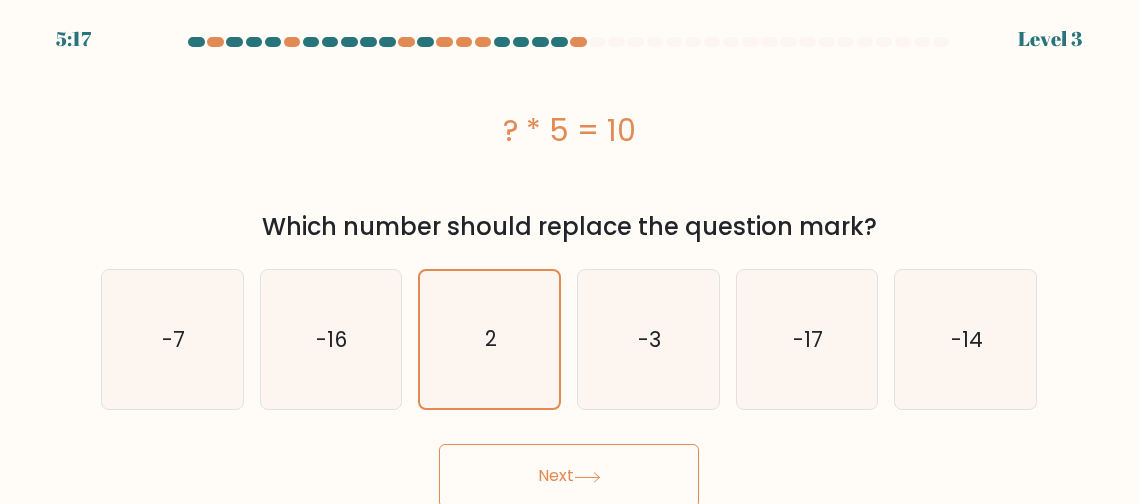 click on "Next" at bounding box center [569, 476] 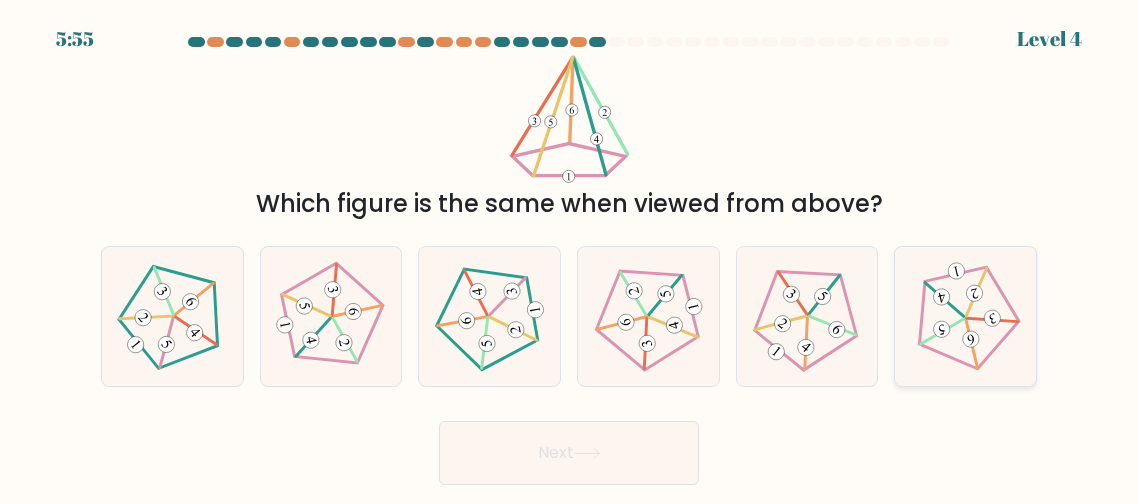 click 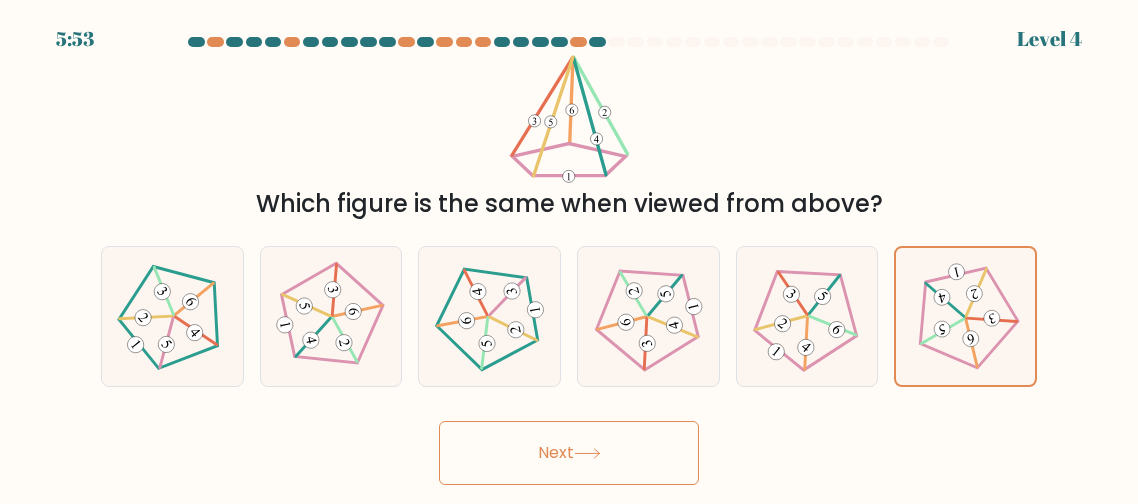 click on "Next" at bounding box center (569, 453) 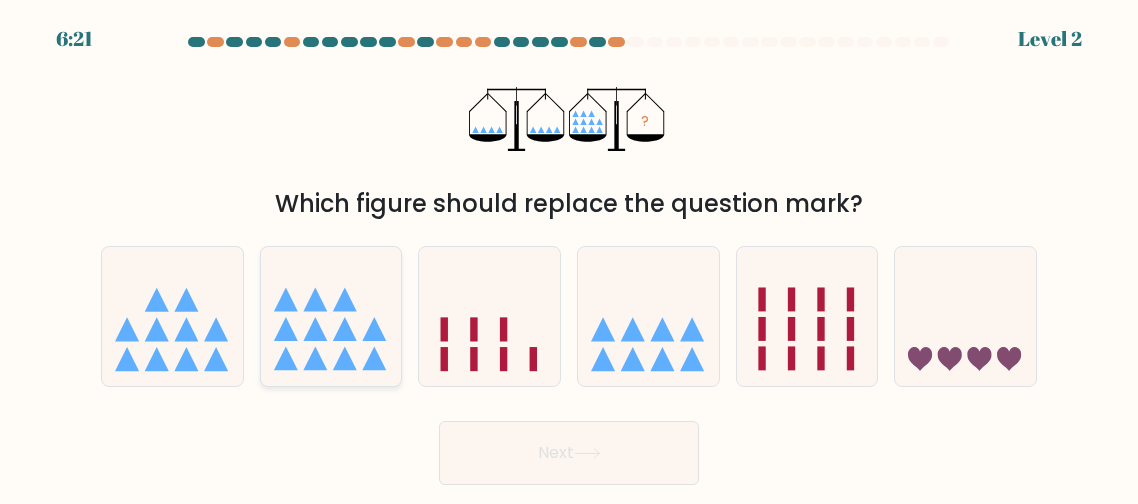 click 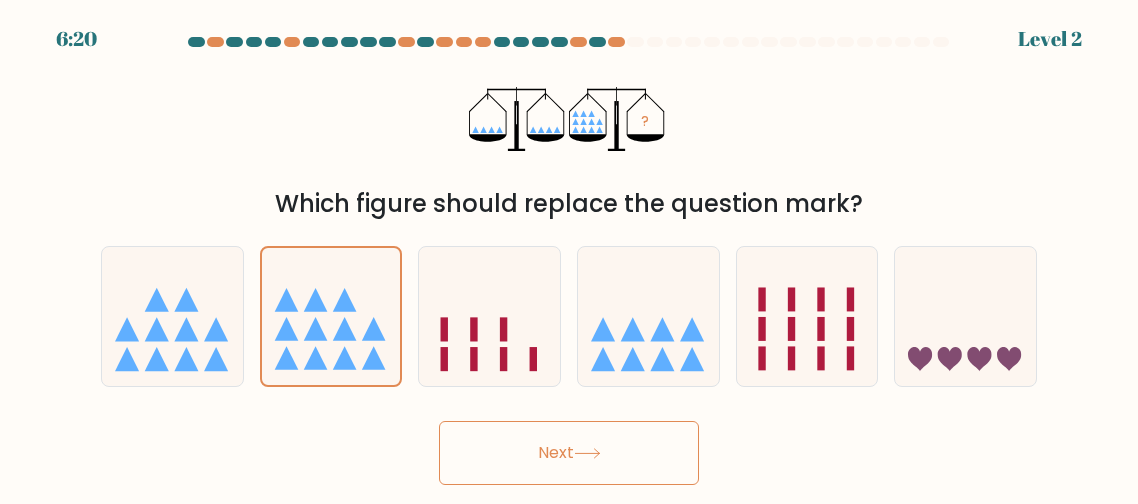 click on "Next" at bounding box center [569, 453] 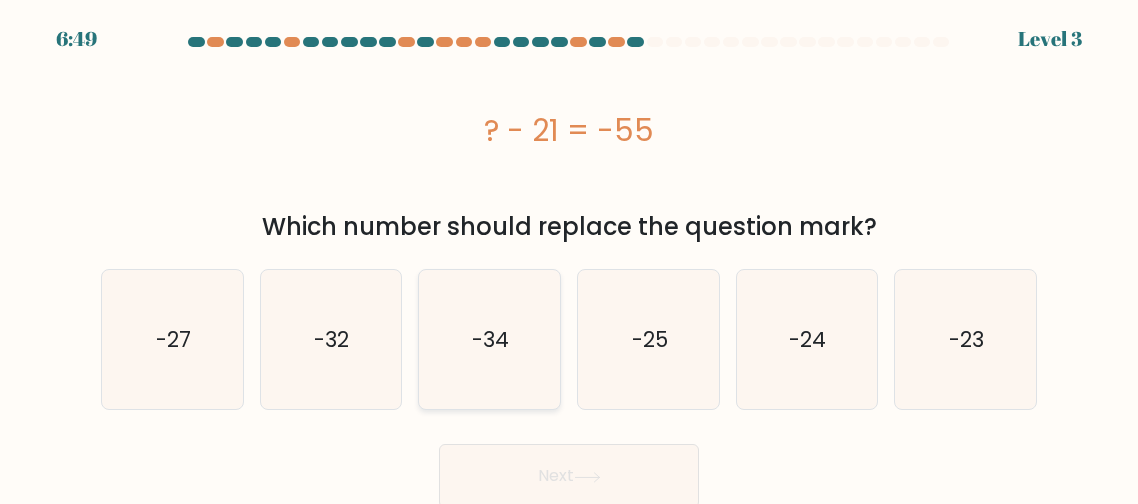 click on "-34" 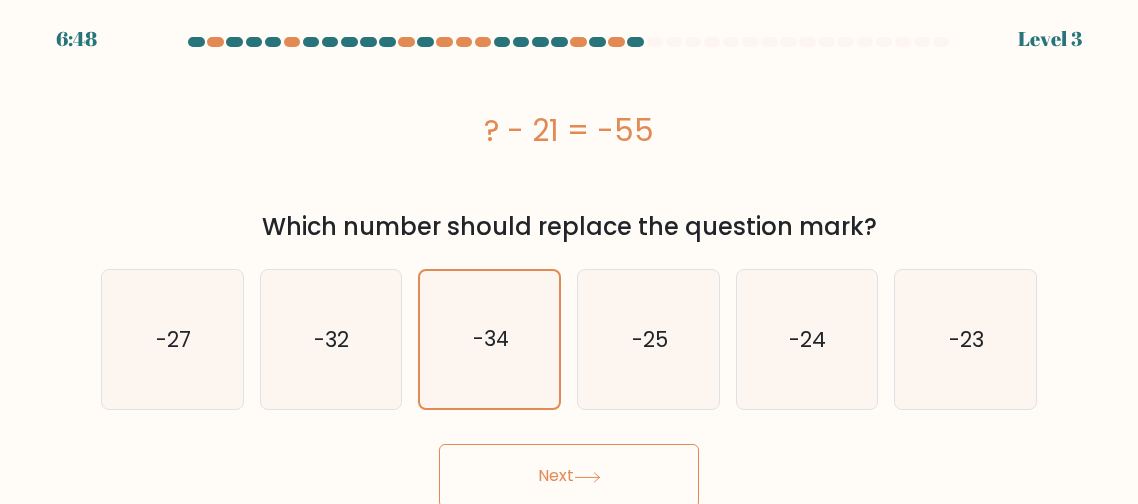 click on "Next" at bounding box center (569, 476) 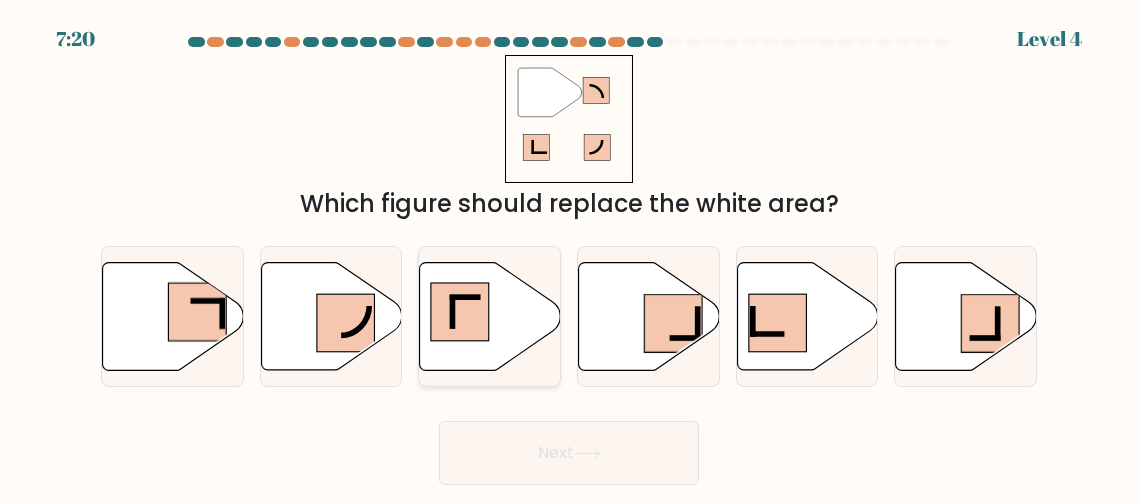 click 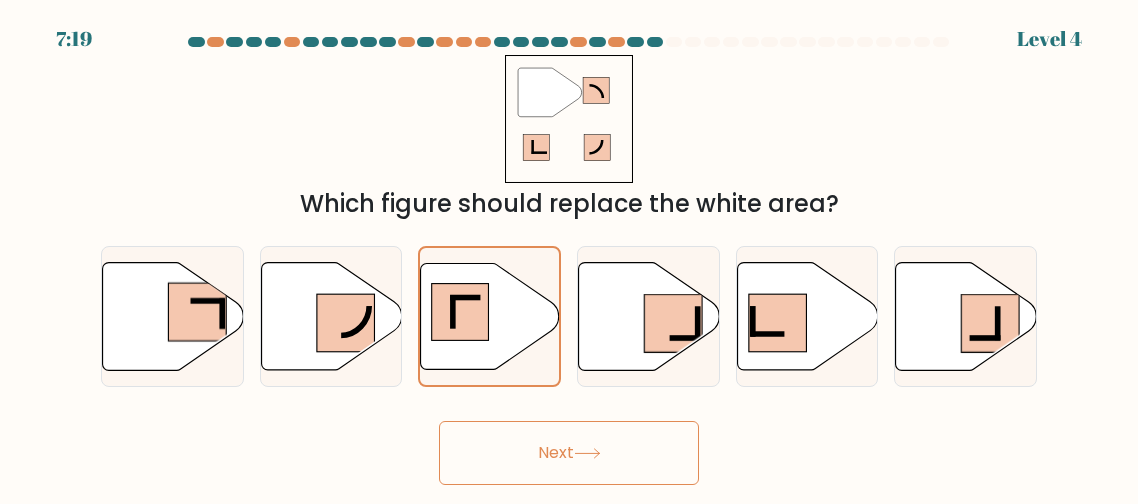click on "Next" at bounding box center (569, 453) 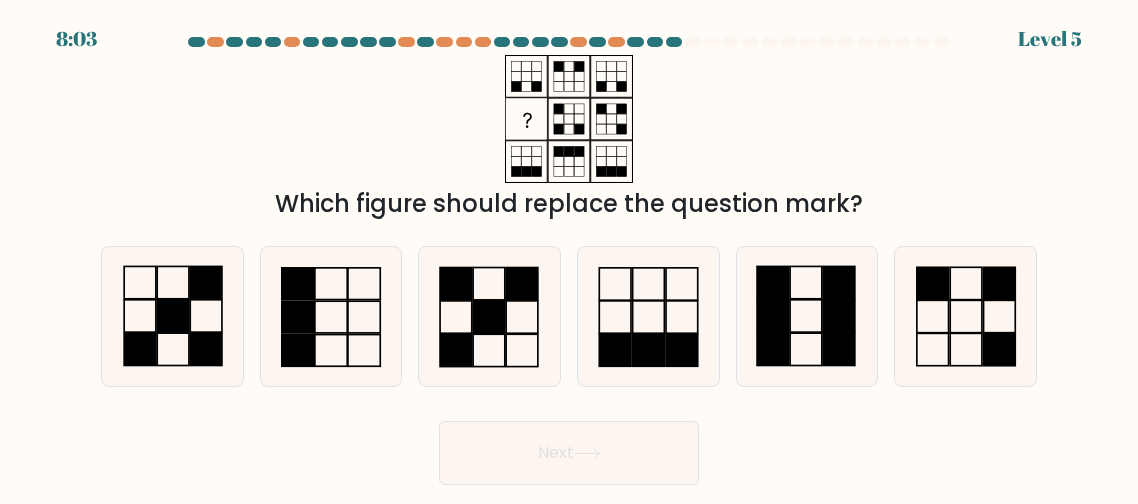 click on "Next" at bounding box center (569, 453) 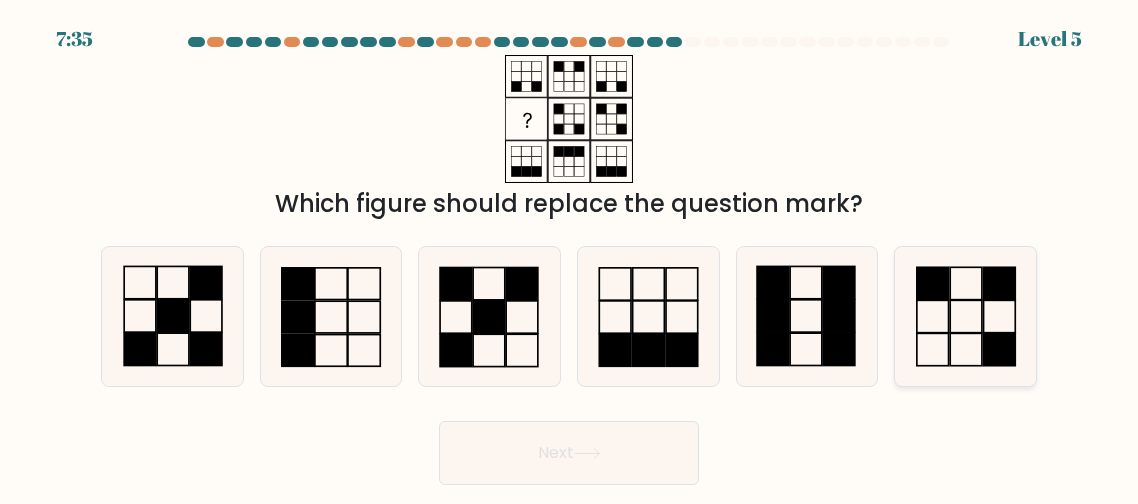 click 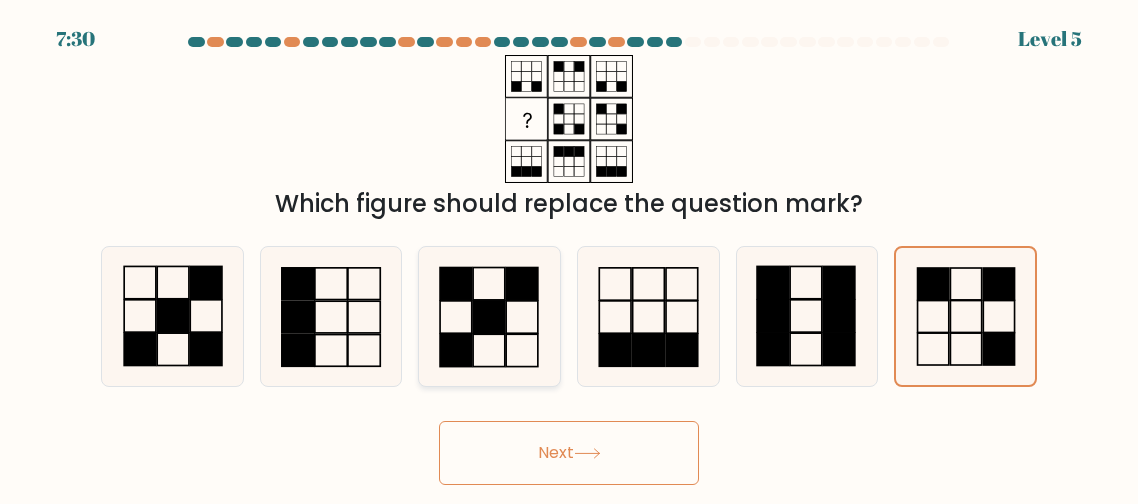 click 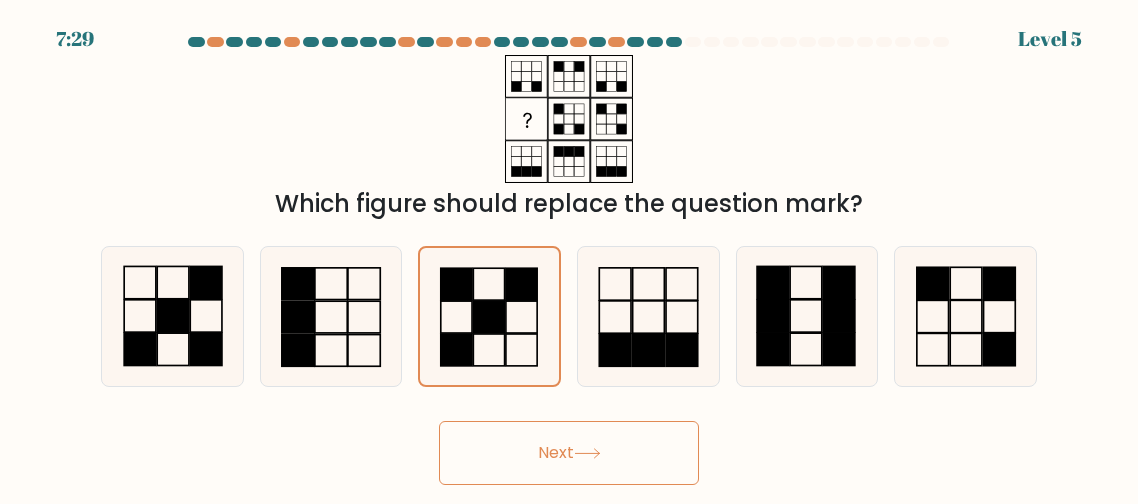 click on "Next" at bounding box center [569, 453] 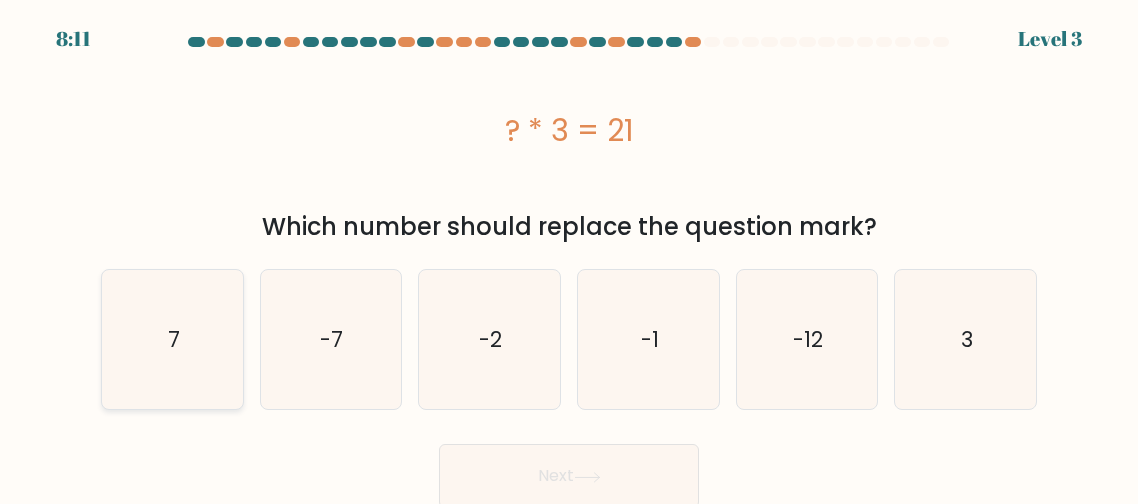 click on "7" 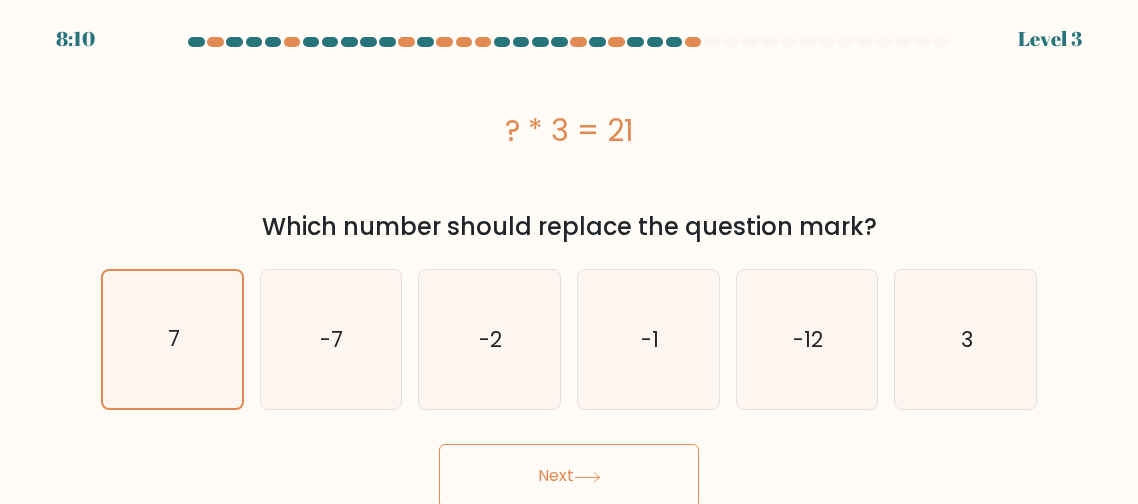 click on "Next" at bounding box center [569, 476] 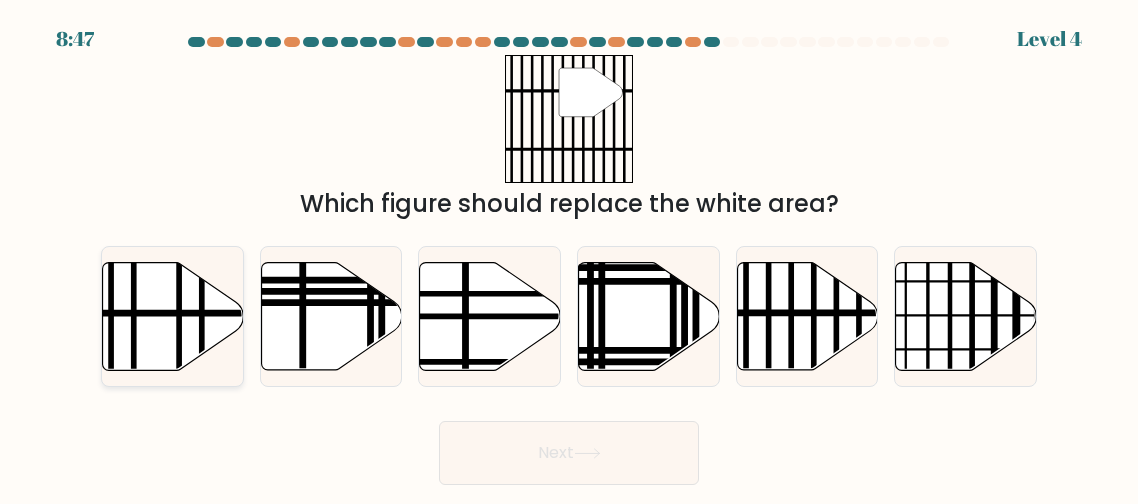 click 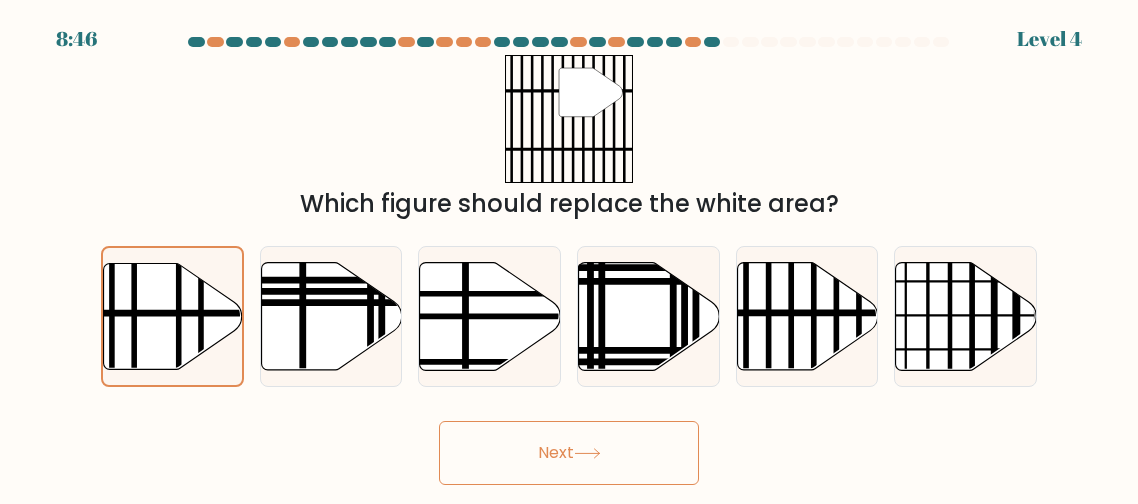 click on "Next" at bounding box center [569, 453] 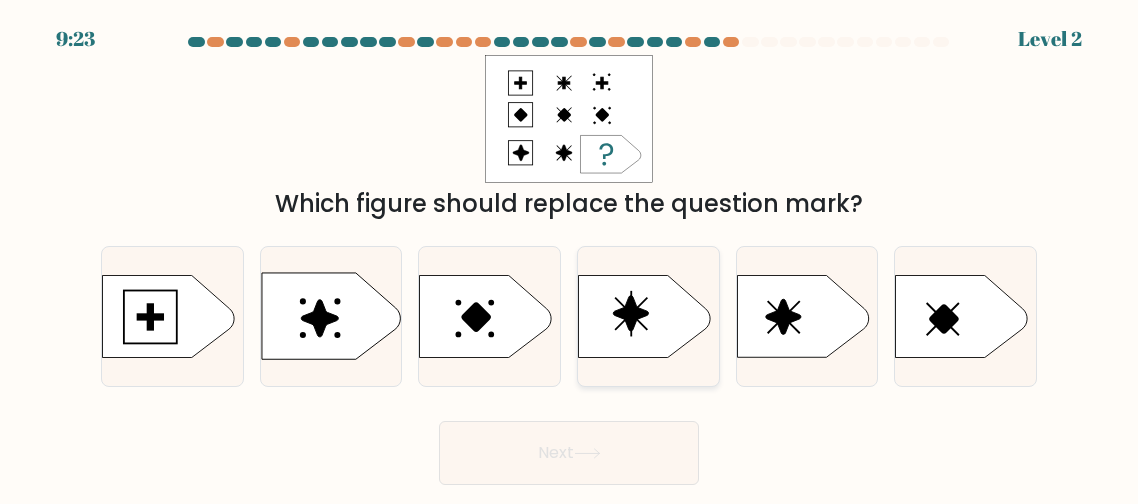 click 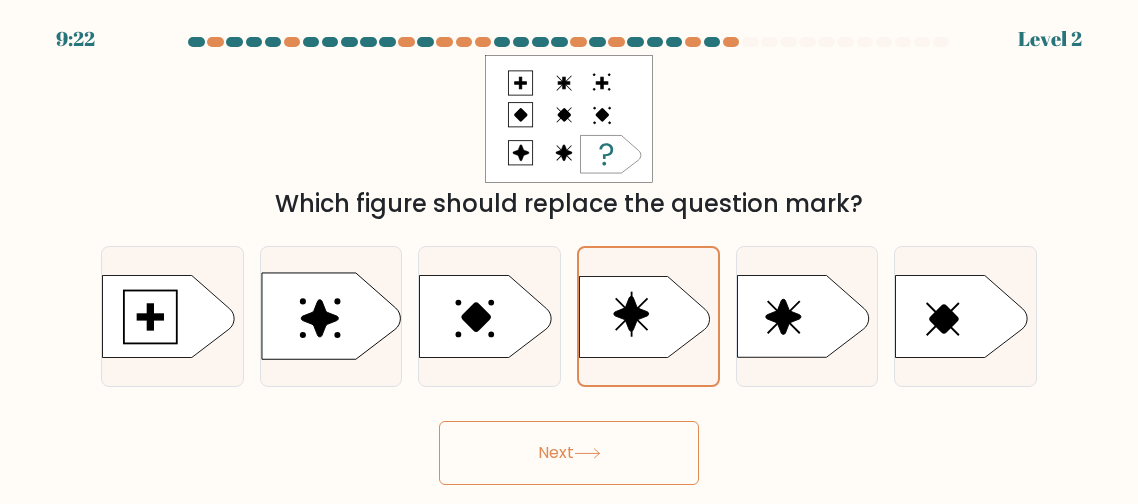 click on "Next" at bounding box center [569, 453] 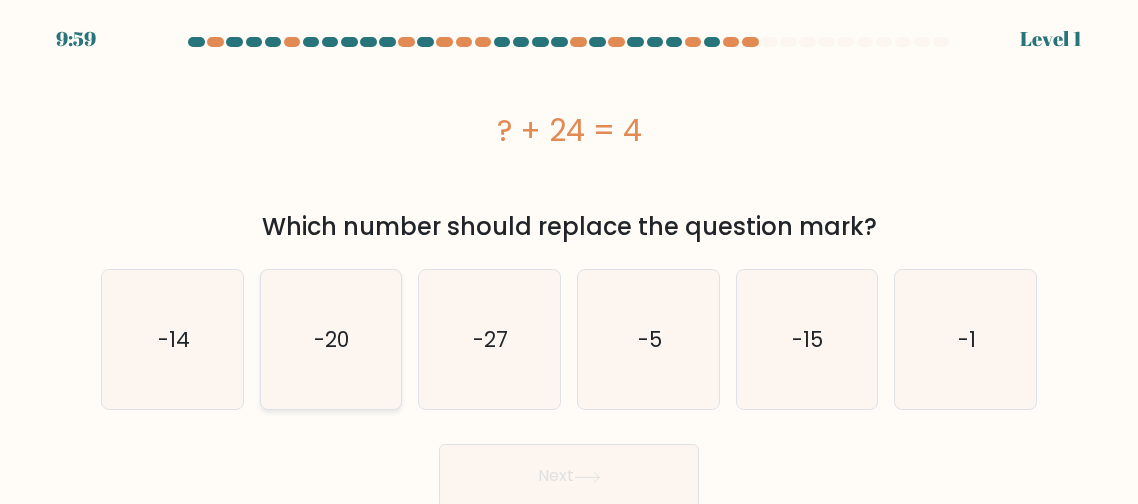 click on "-20" 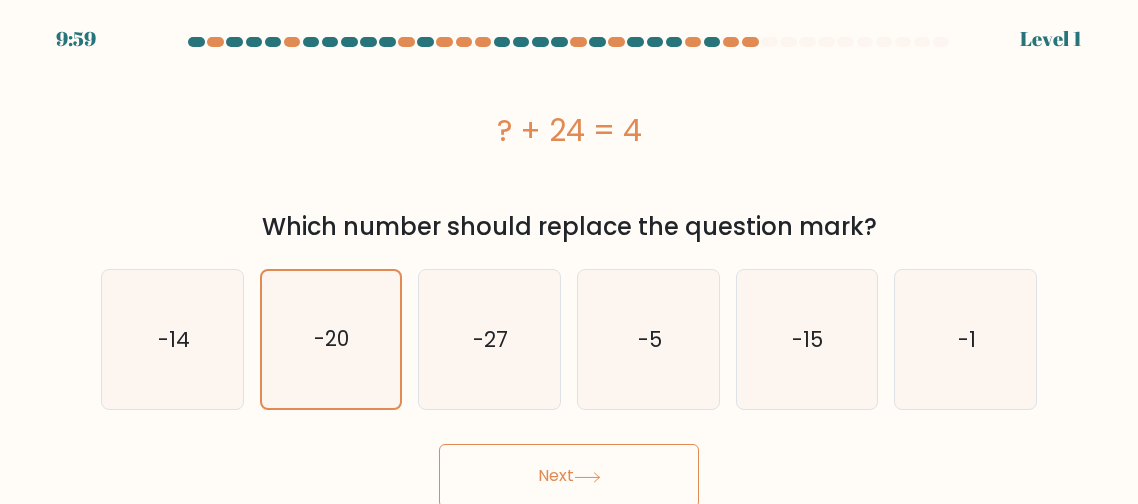 click on "Next" at bounding box center (569, 471) 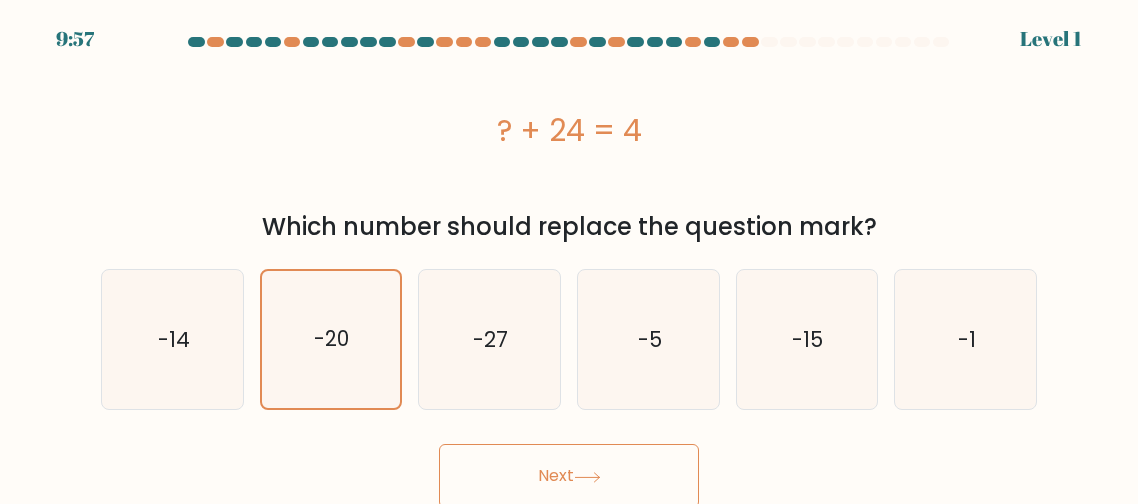 click on "Next" at bounding box center (569, 476) 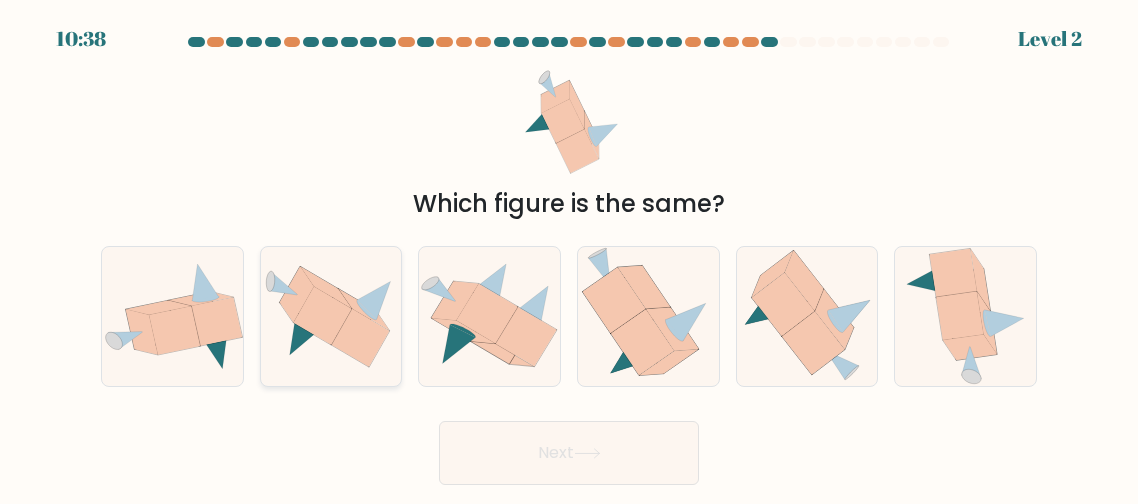 click 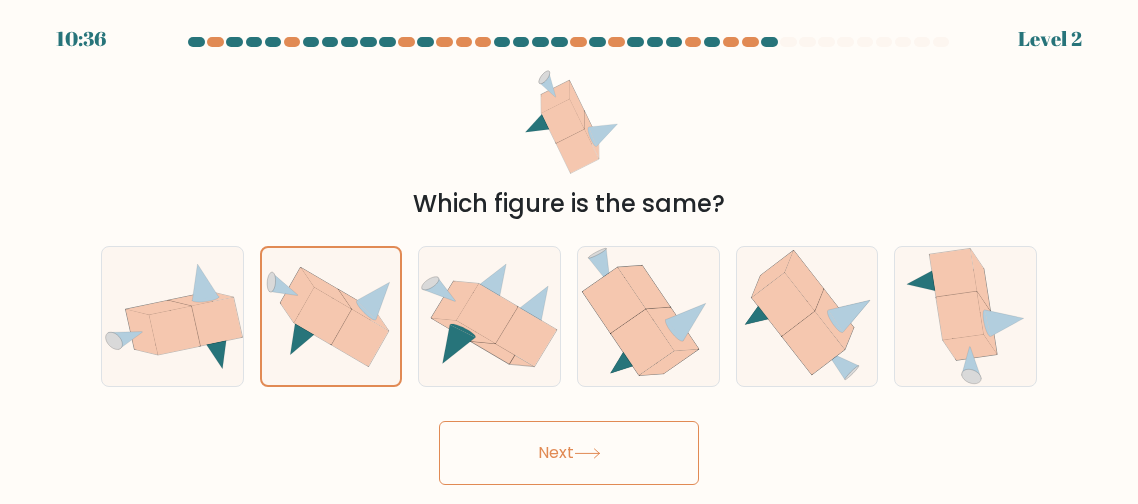 click on "Next" at bounding box center (569, 453) 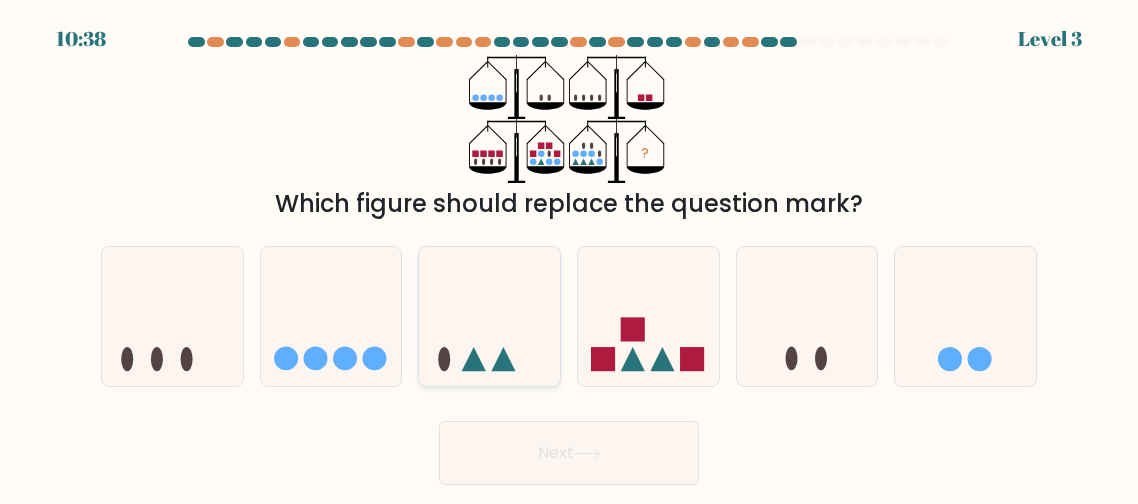 click 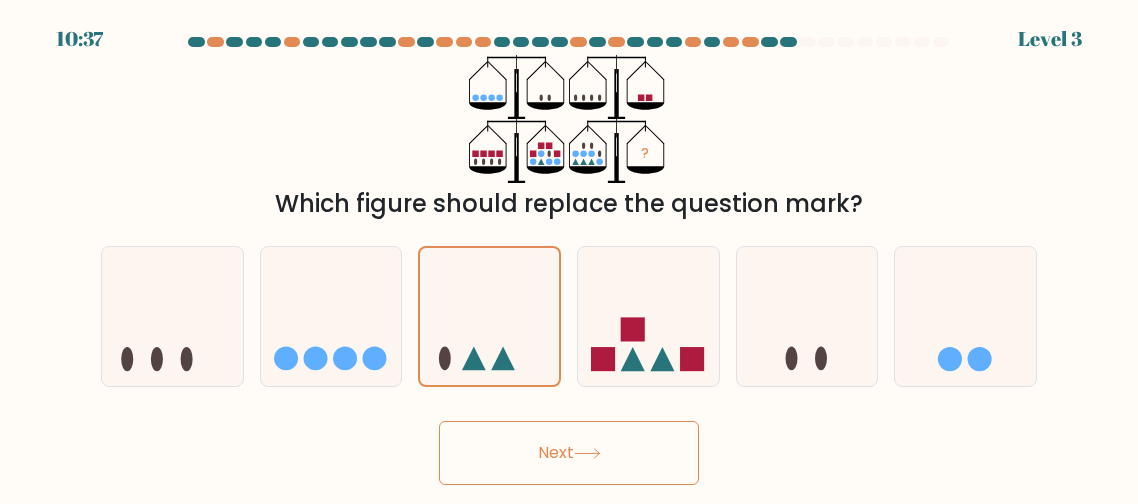 click on "Next" at bounding box center [569, 453] 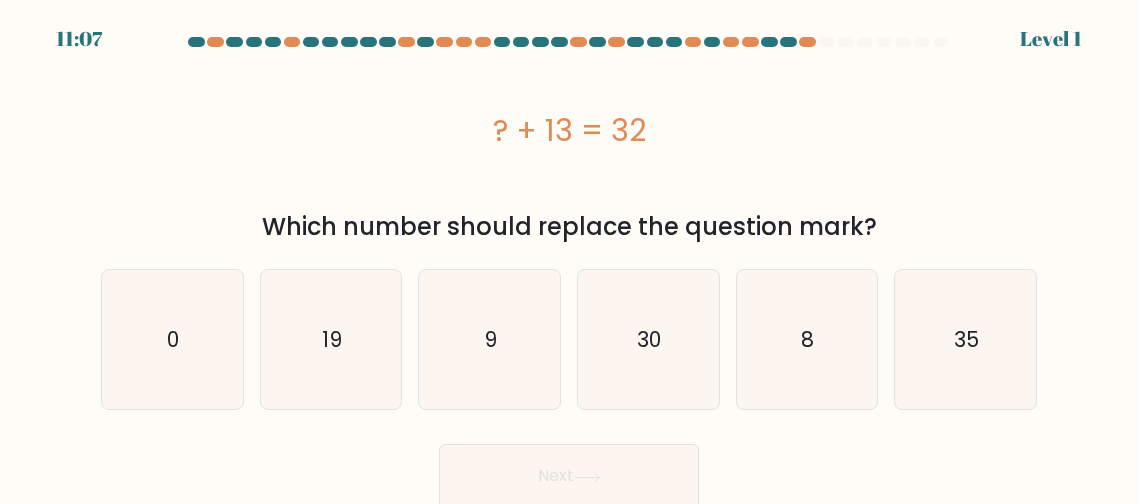 click on "? + 13 = 32" at bounding box center (569, 130) 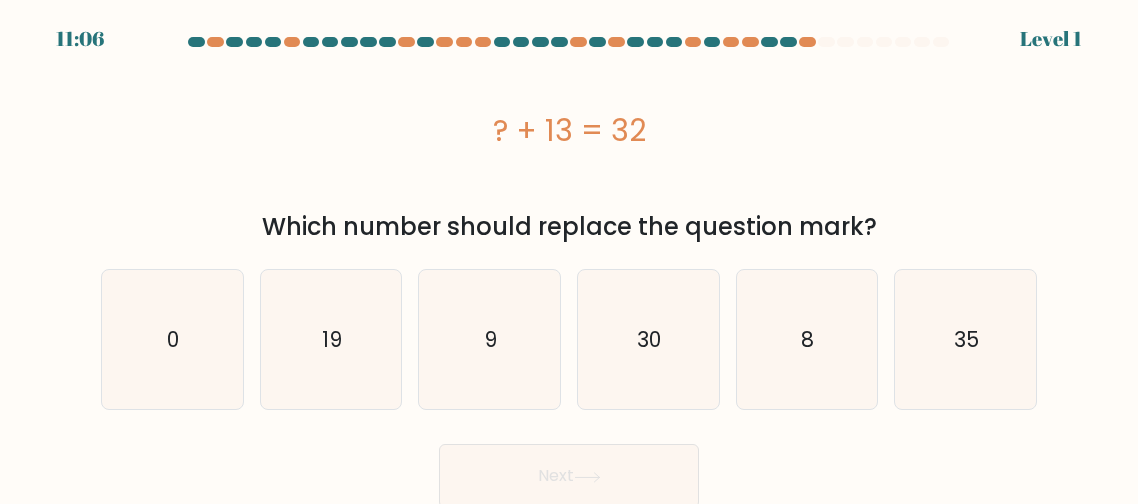 click on "? + 13 = 32" at bounding box center [569, 130] 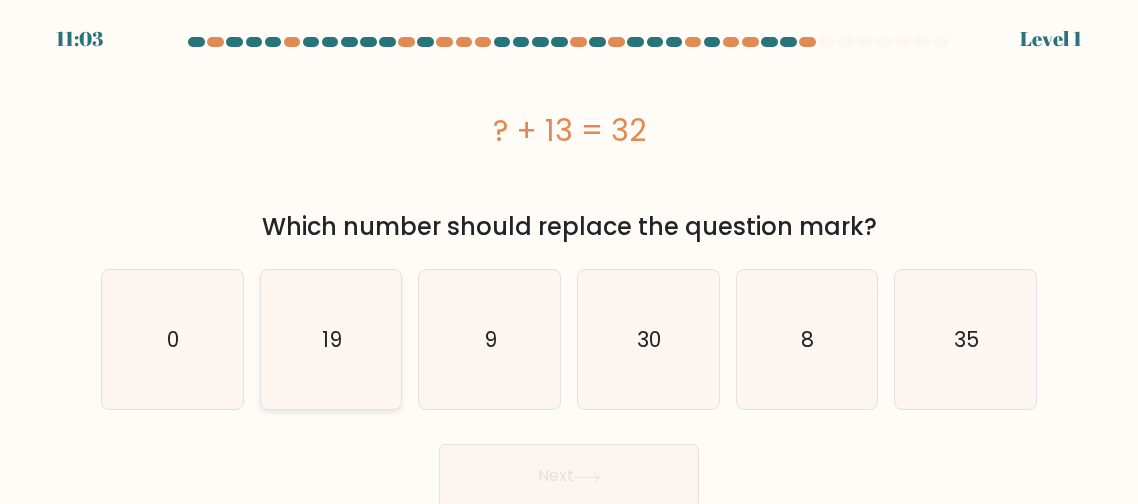 click on "19" 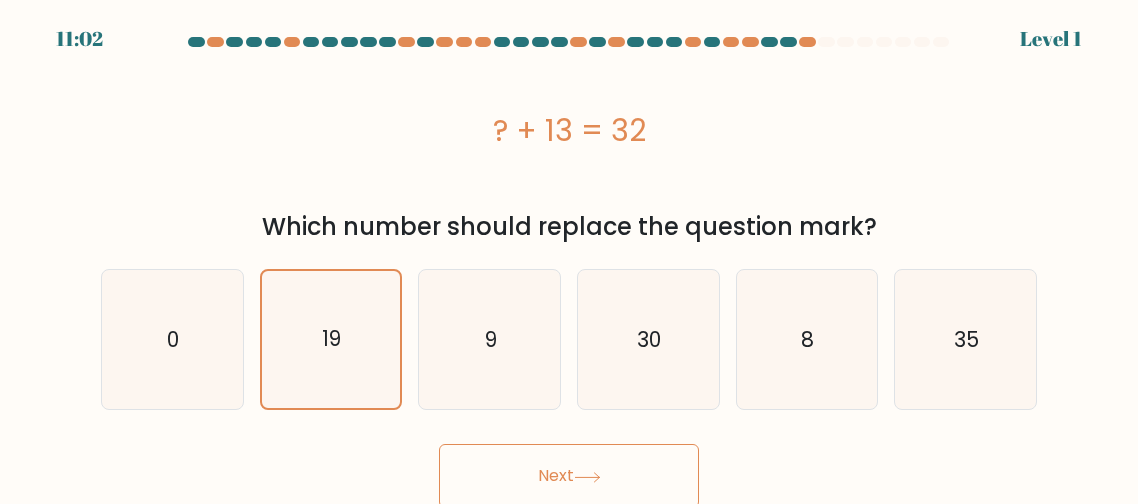 click on "Next" at bounding box center [569, 476] 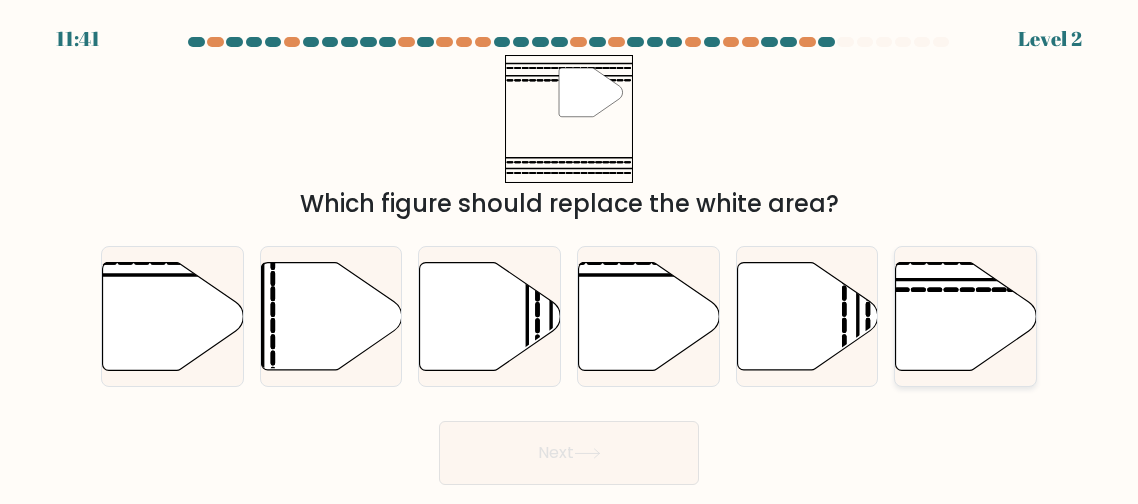click 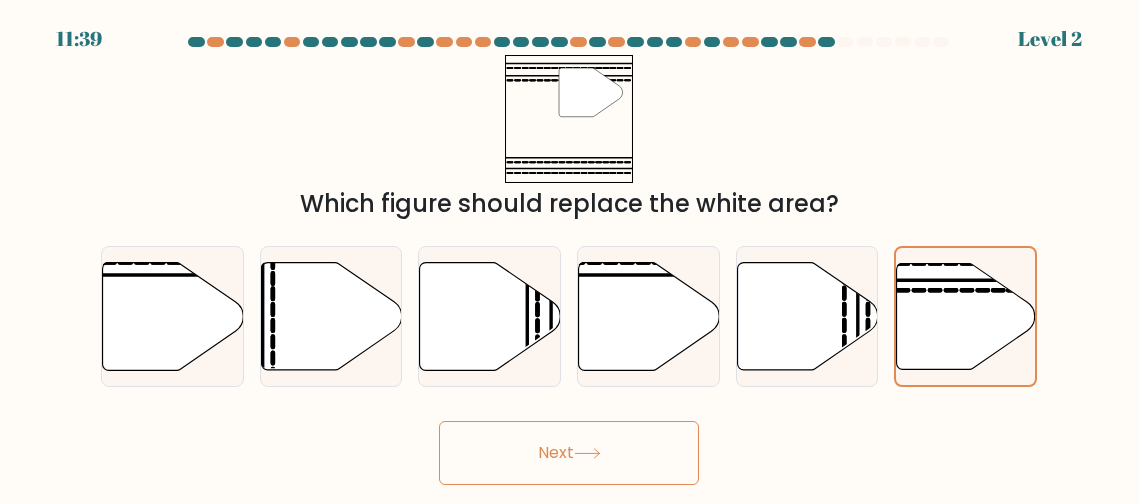 click on "Next" at bounding box center (569, 448) 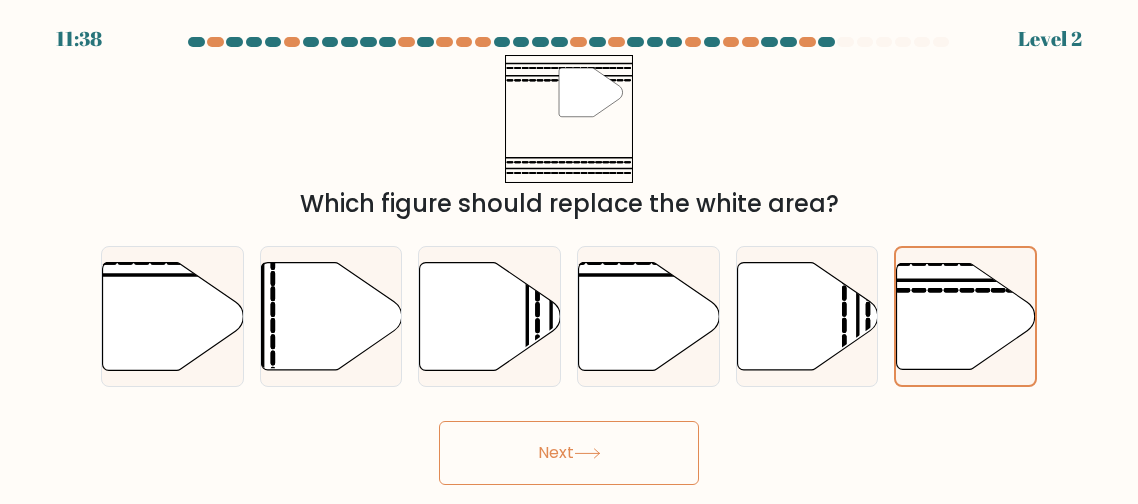 click on "Next" at bounding box center (569, 453) 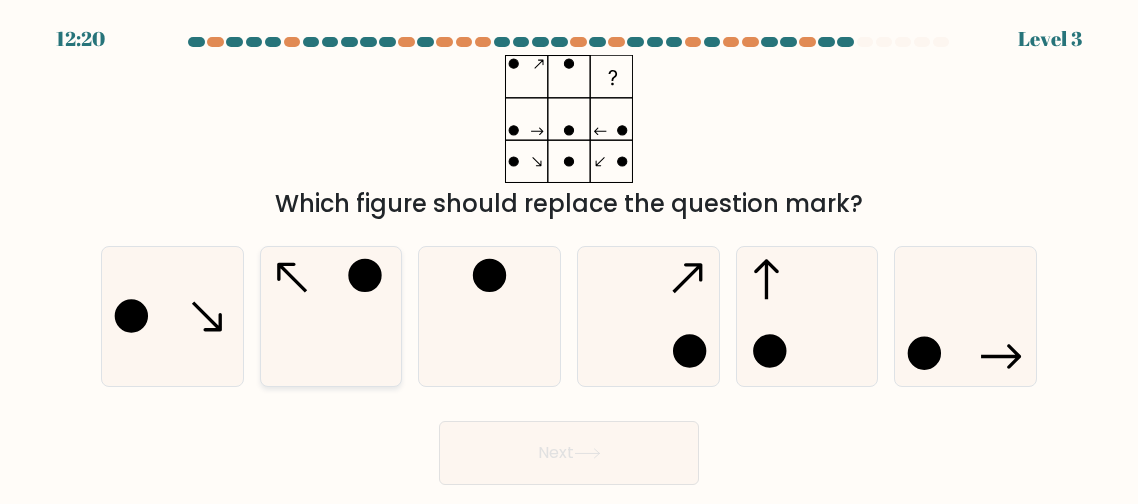 click 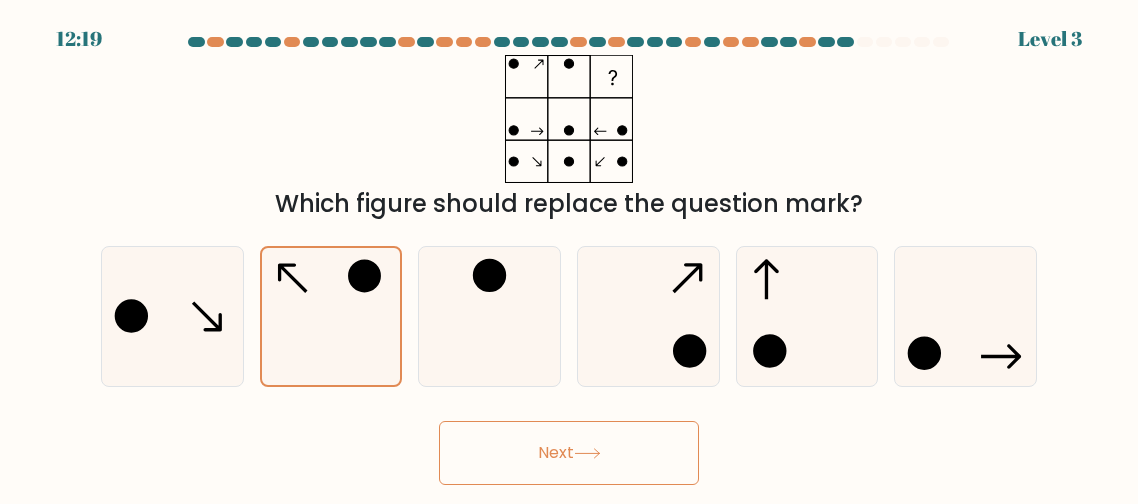click on "Next" at bounding box center (569, 453) 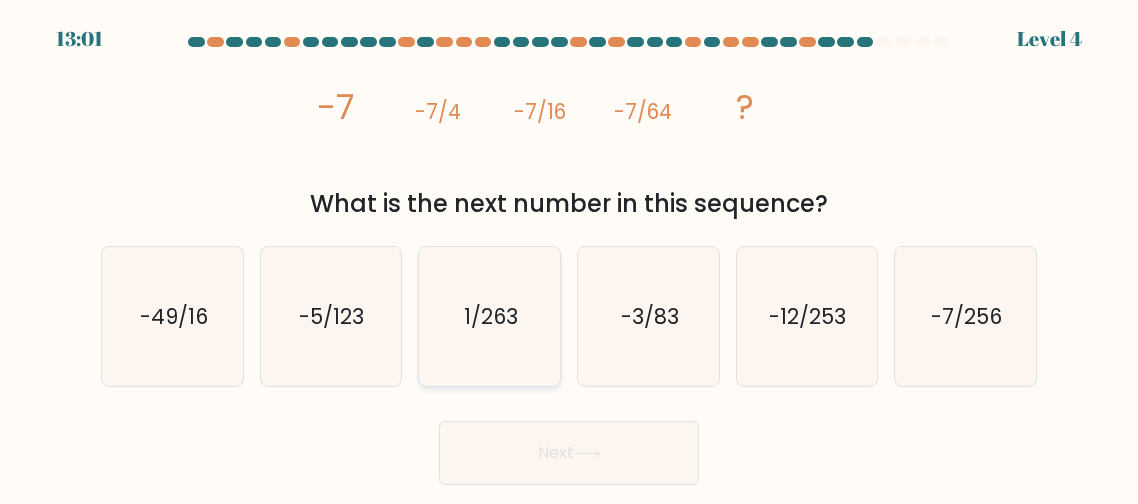 click on "1/263" 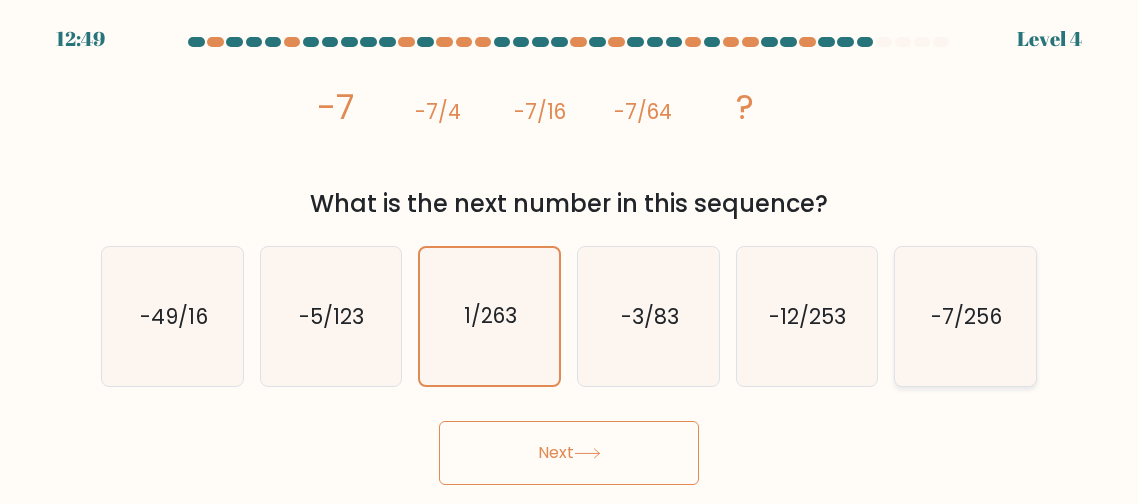 click on "-7/256" 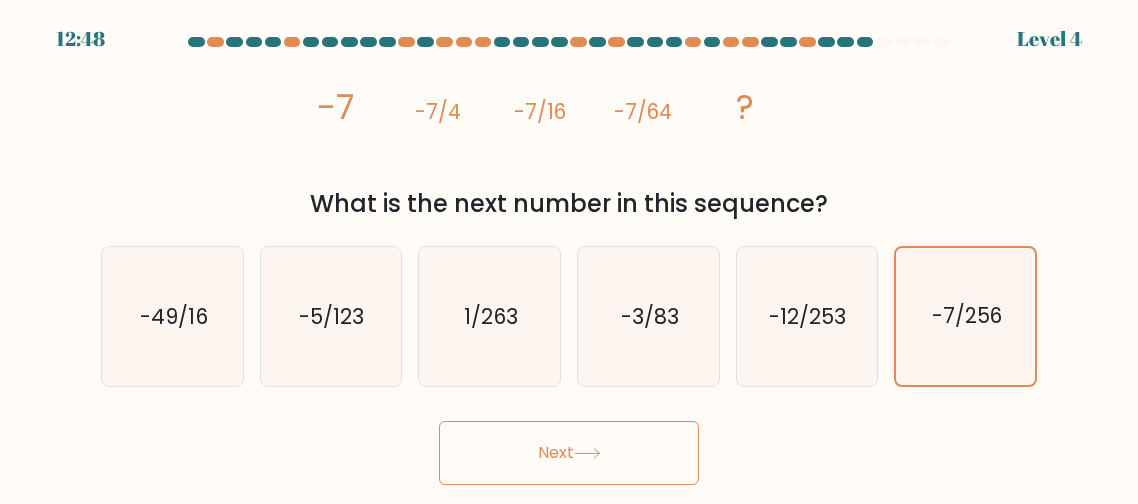 click on "Next" at bounding box center (569, 453) 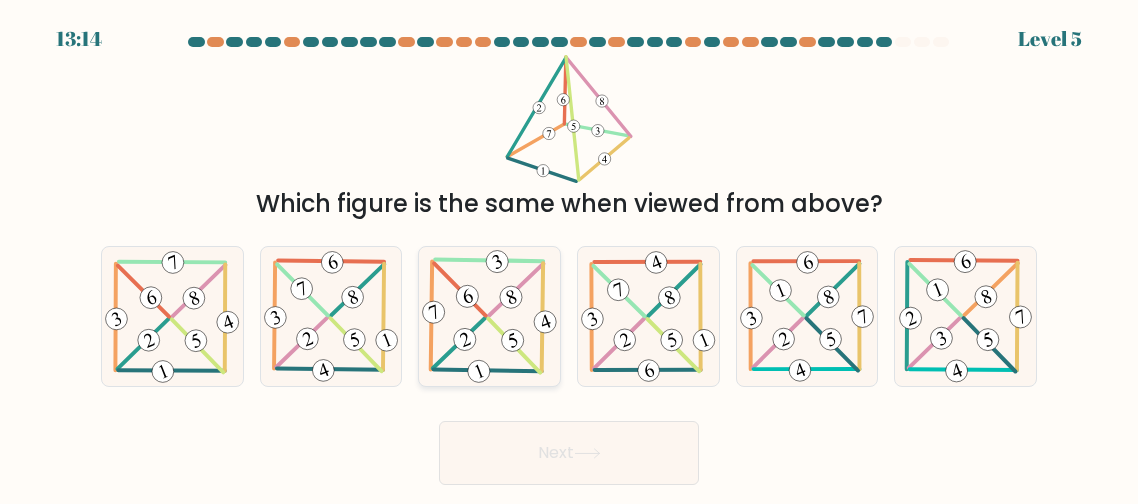 click 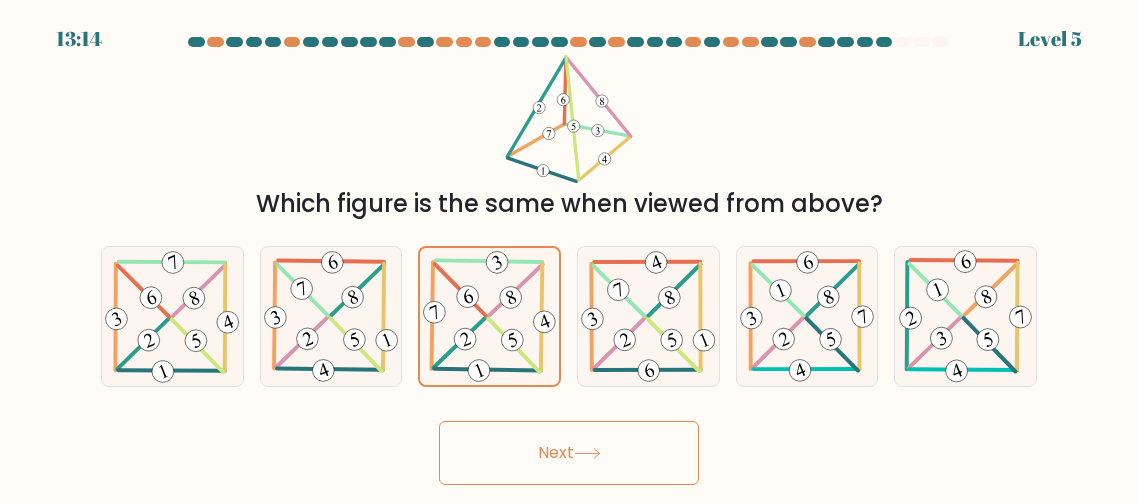 click on "Next" at bounding box center [569, 453] 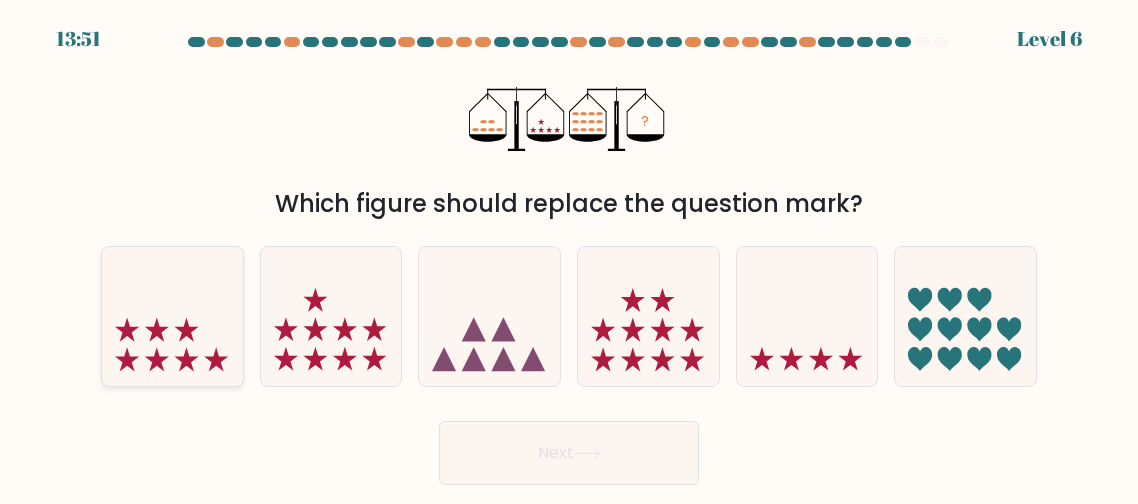 click 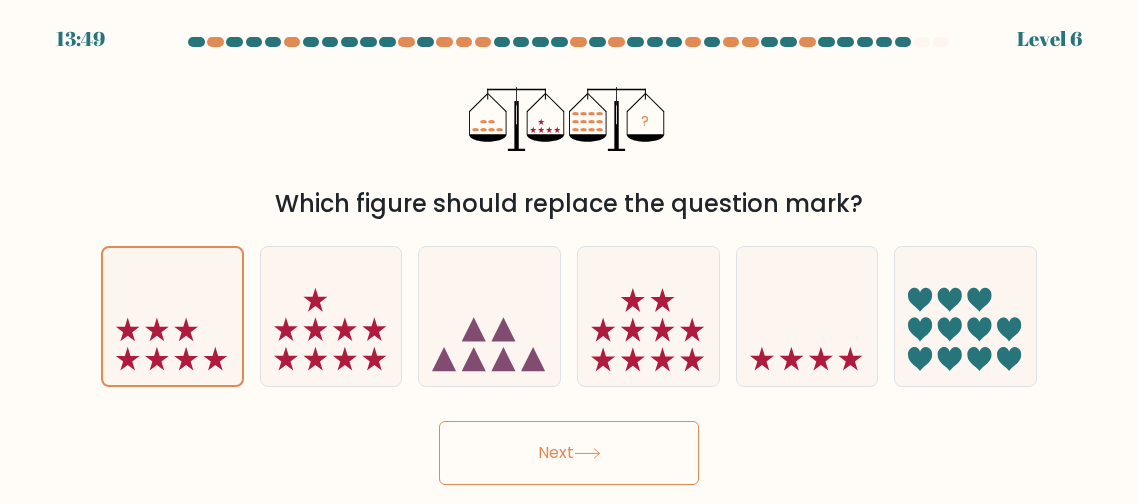 click on "Next" at bounding box center [569, 453] 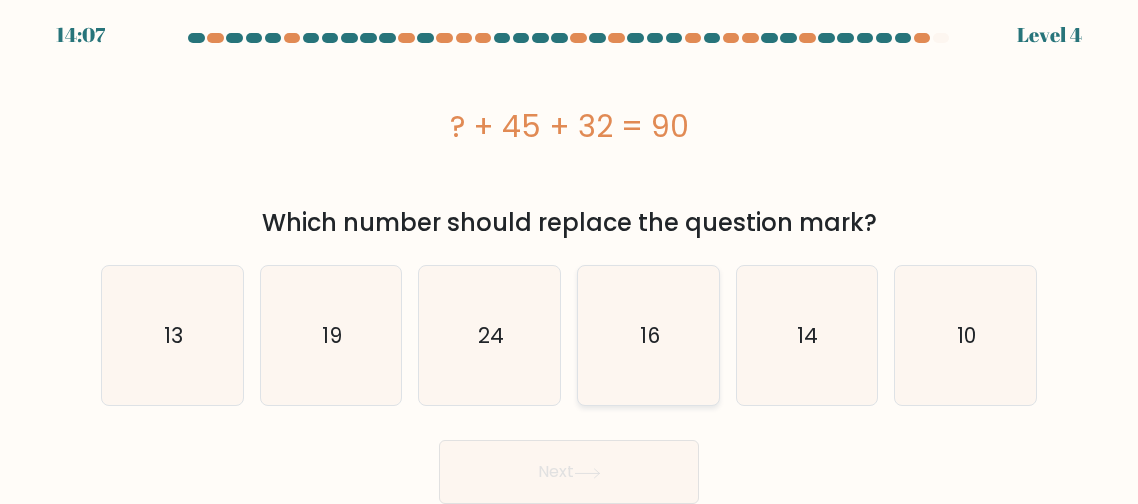 scroll, scrollTop: 0, scrollLeft: 0, axis: both 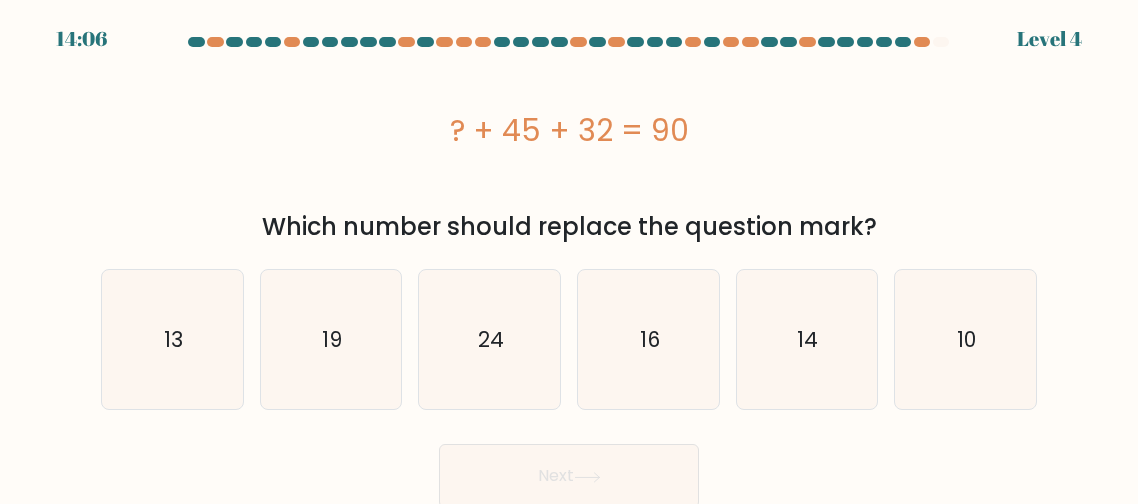 click on "? + 45 + 32 = 90" at bounding box center [569, 130] 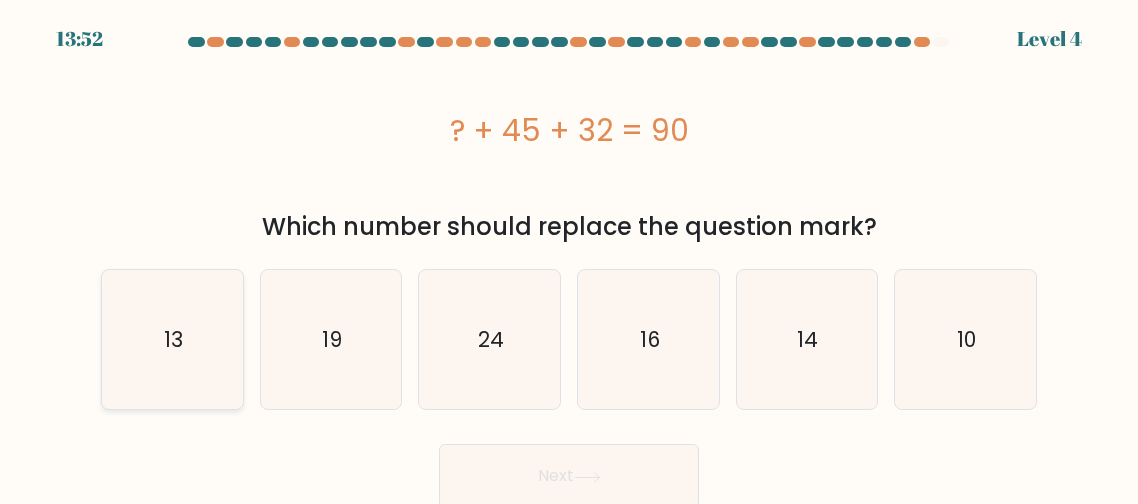 click on "13" 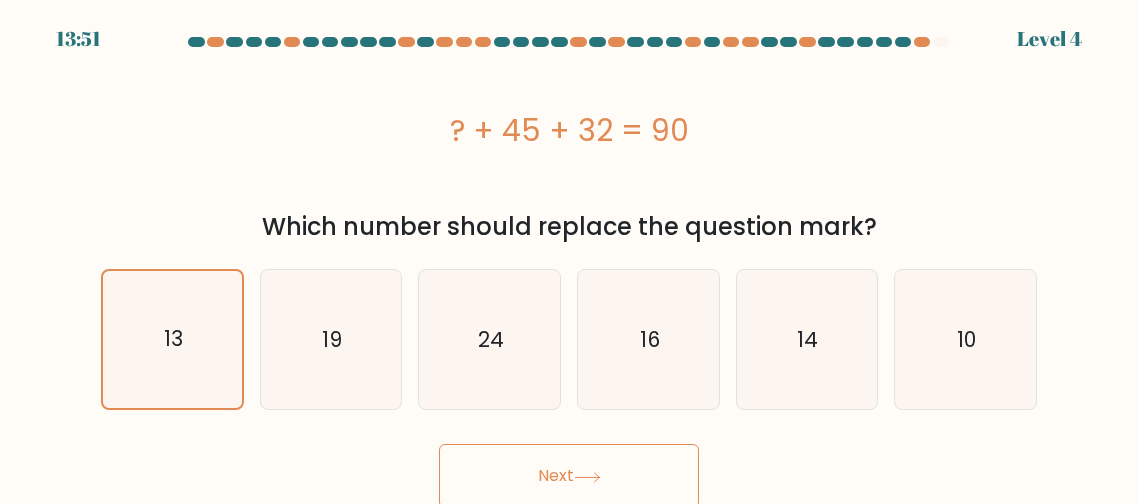 click 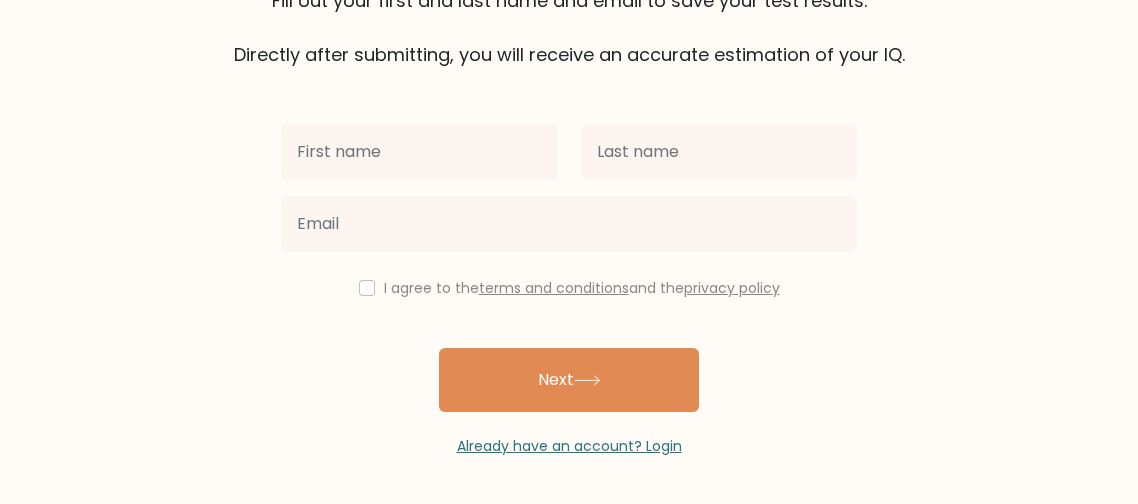 scroll, scrollTop: 0, scrollLeft: 0, axis: both 